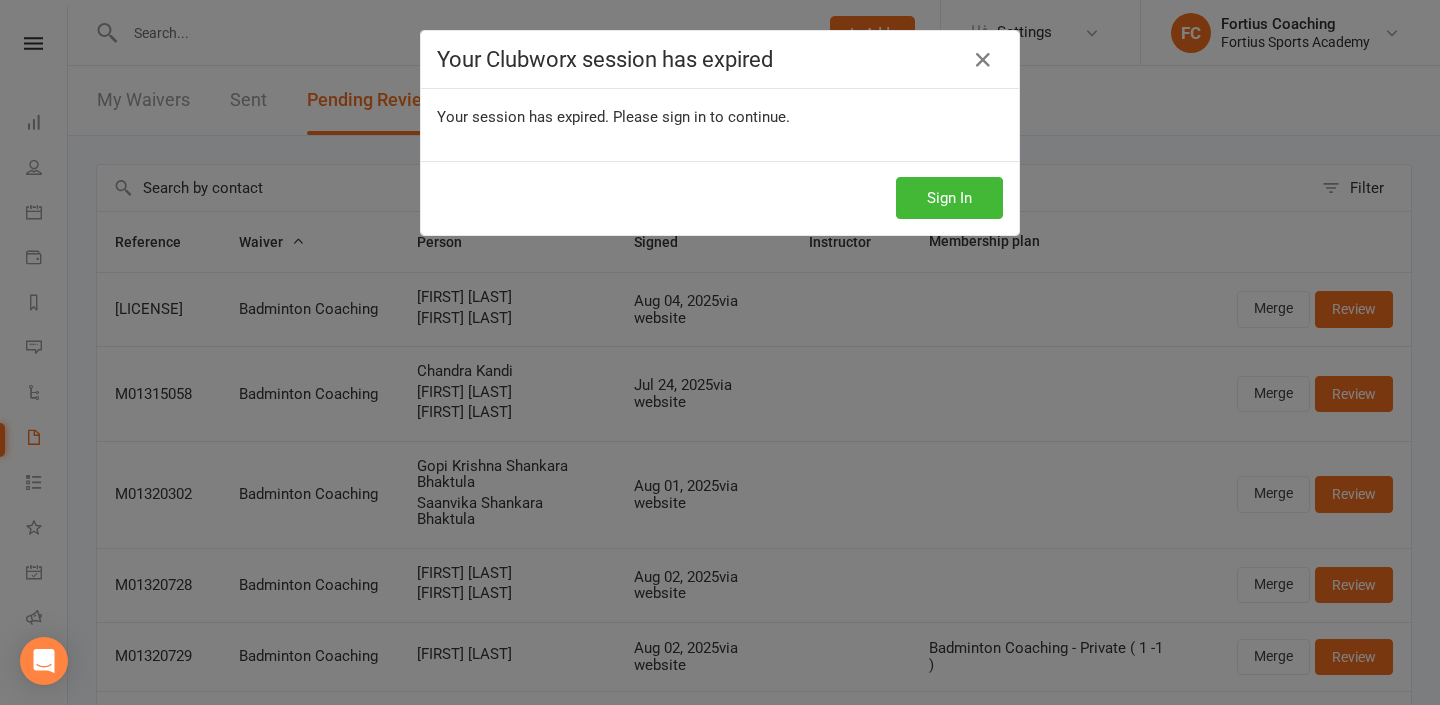 select on "25" 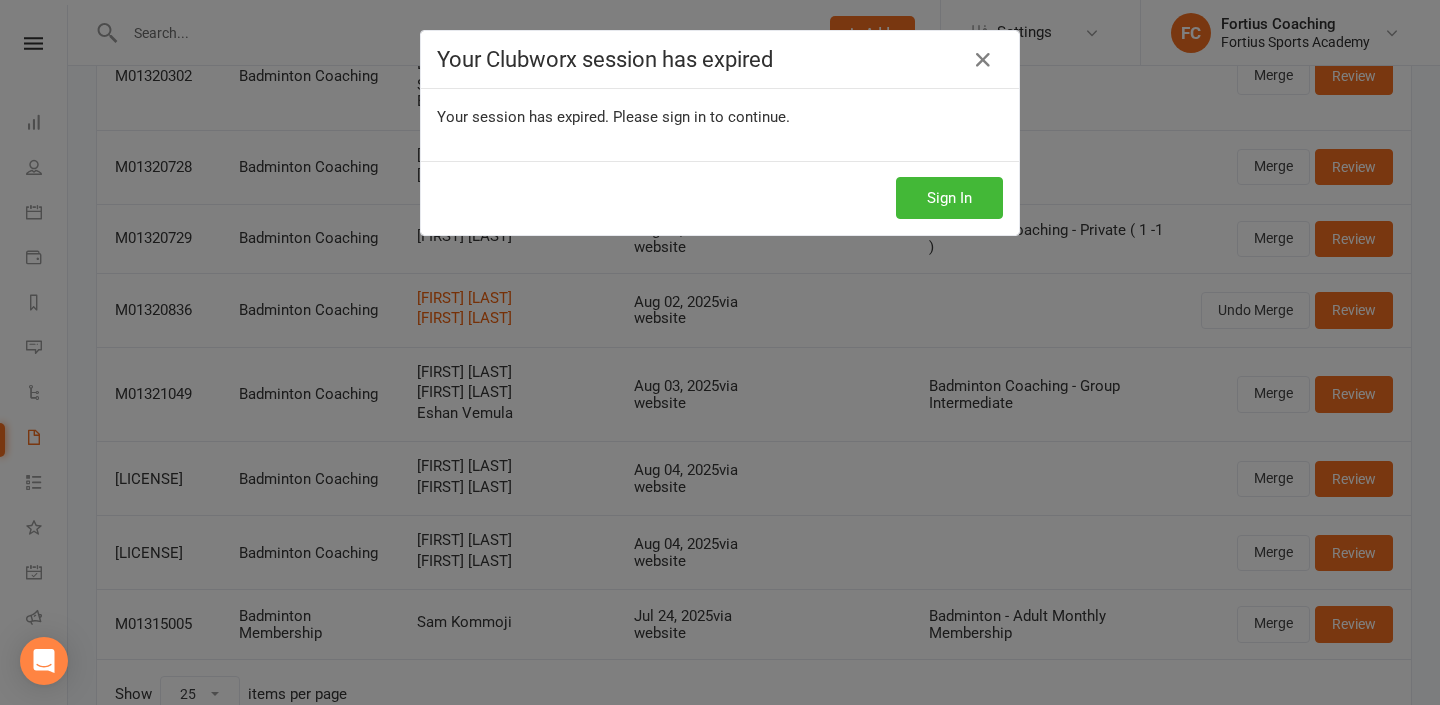 scroll, scrollTop: 0, scrollLeft: 0, axis: both 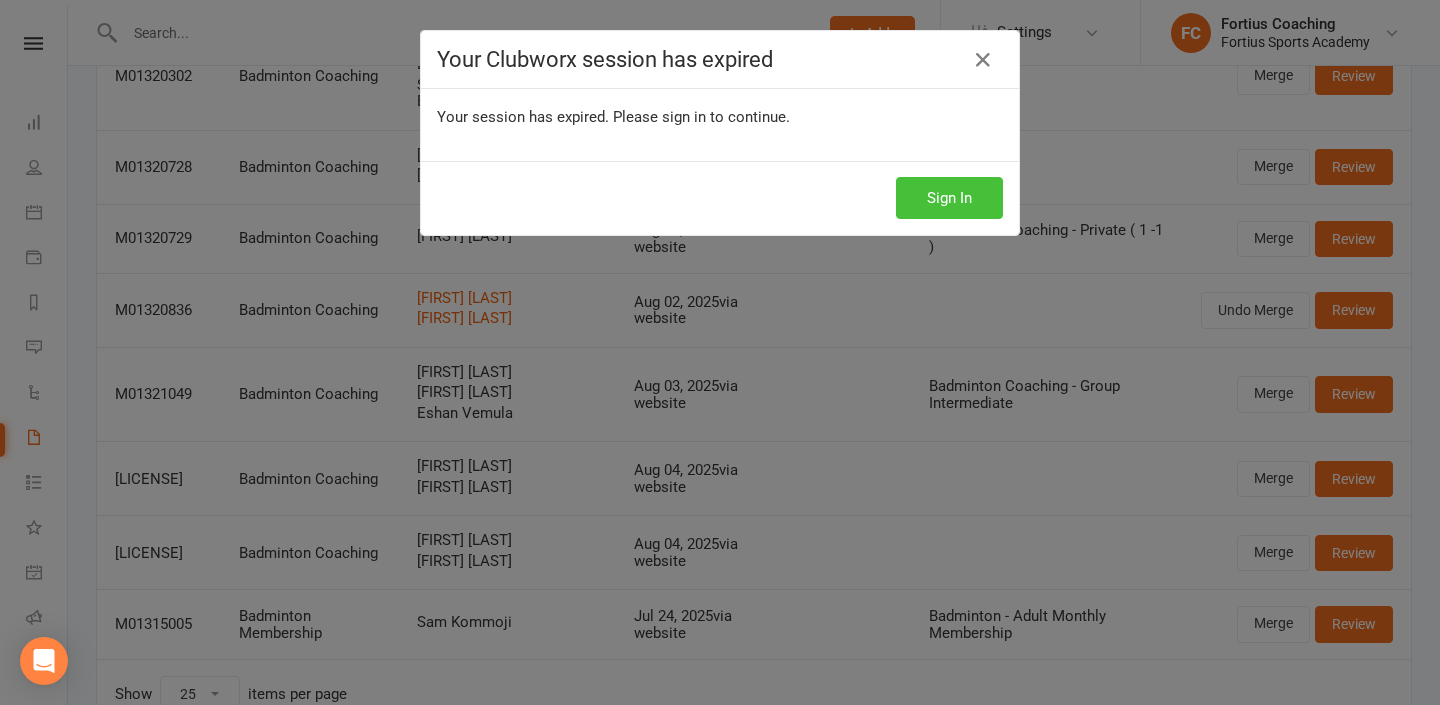 click on "Sign In" at bounding box center (949, 198) 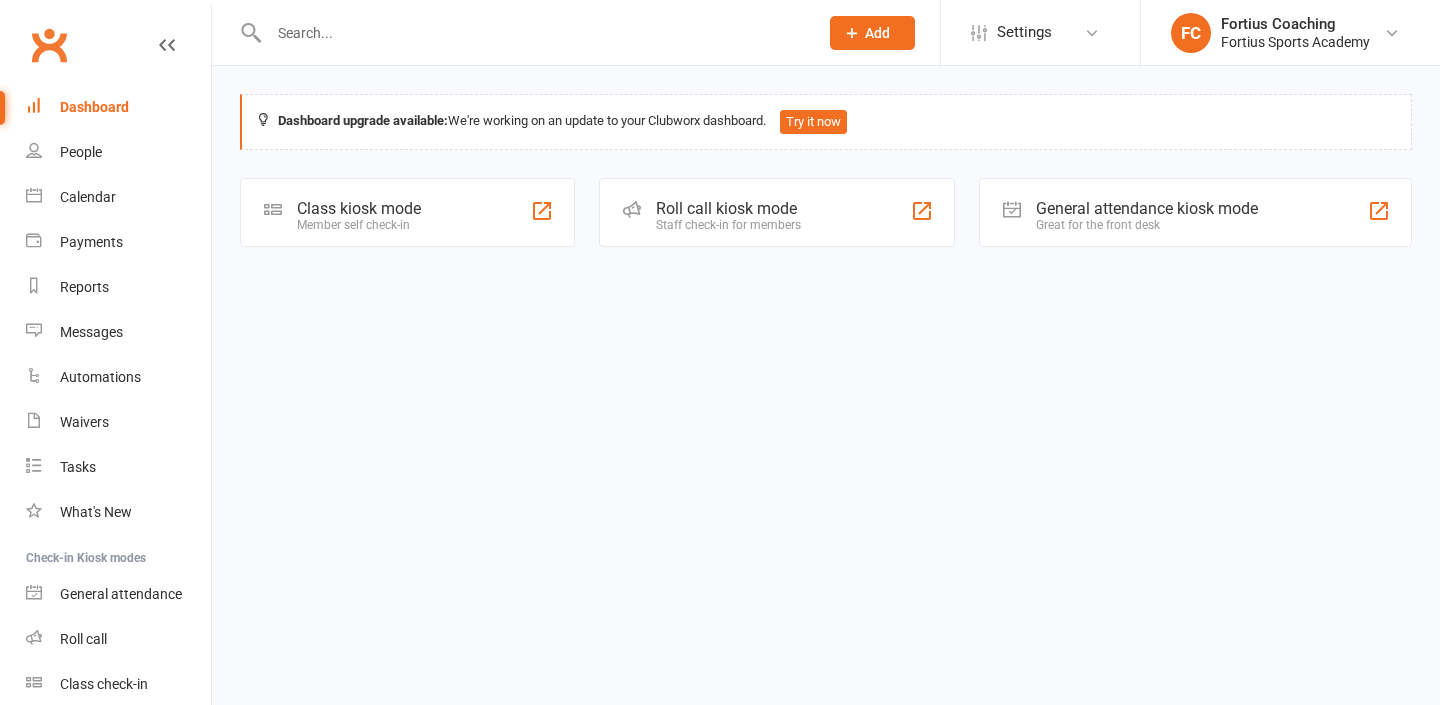scroll, scrollTop: 0, scrollLeft: 0, axis: both 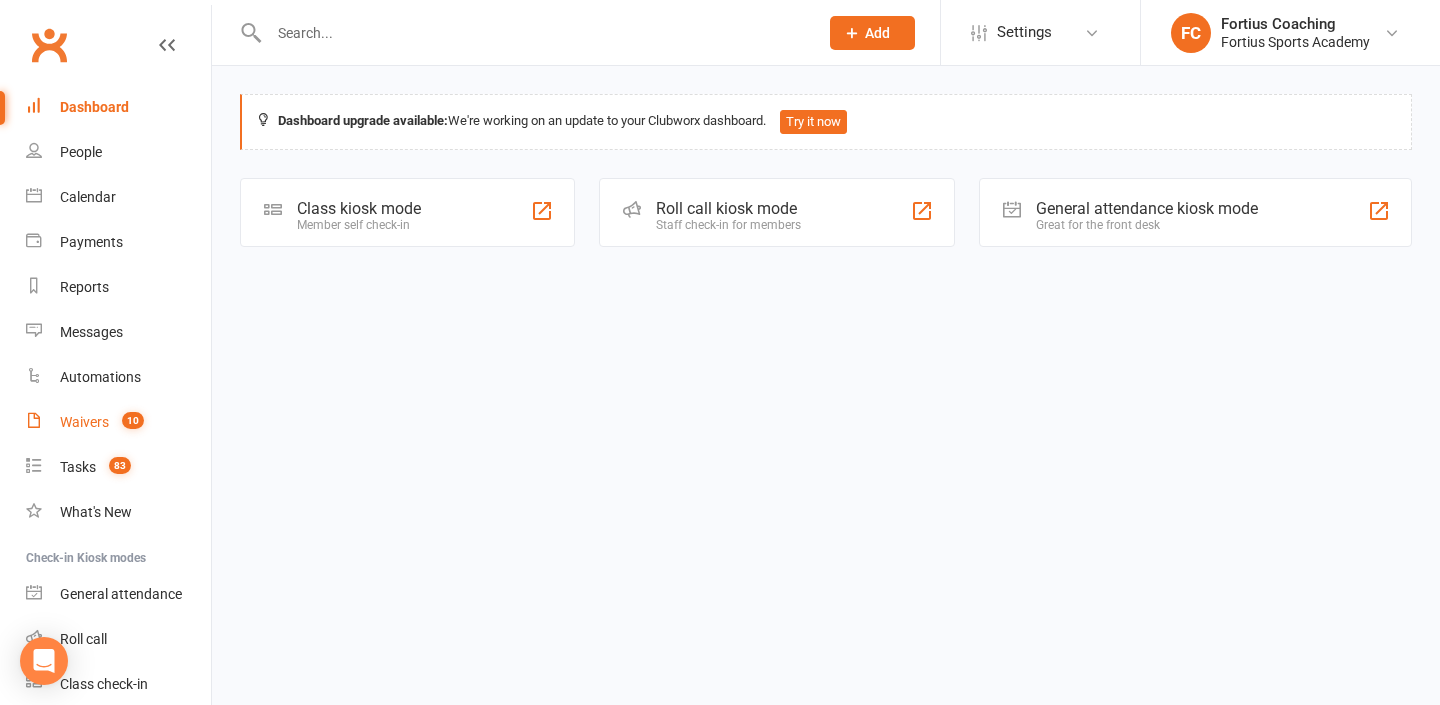 click on "Waivers   10" at bounding box center (118, 422) 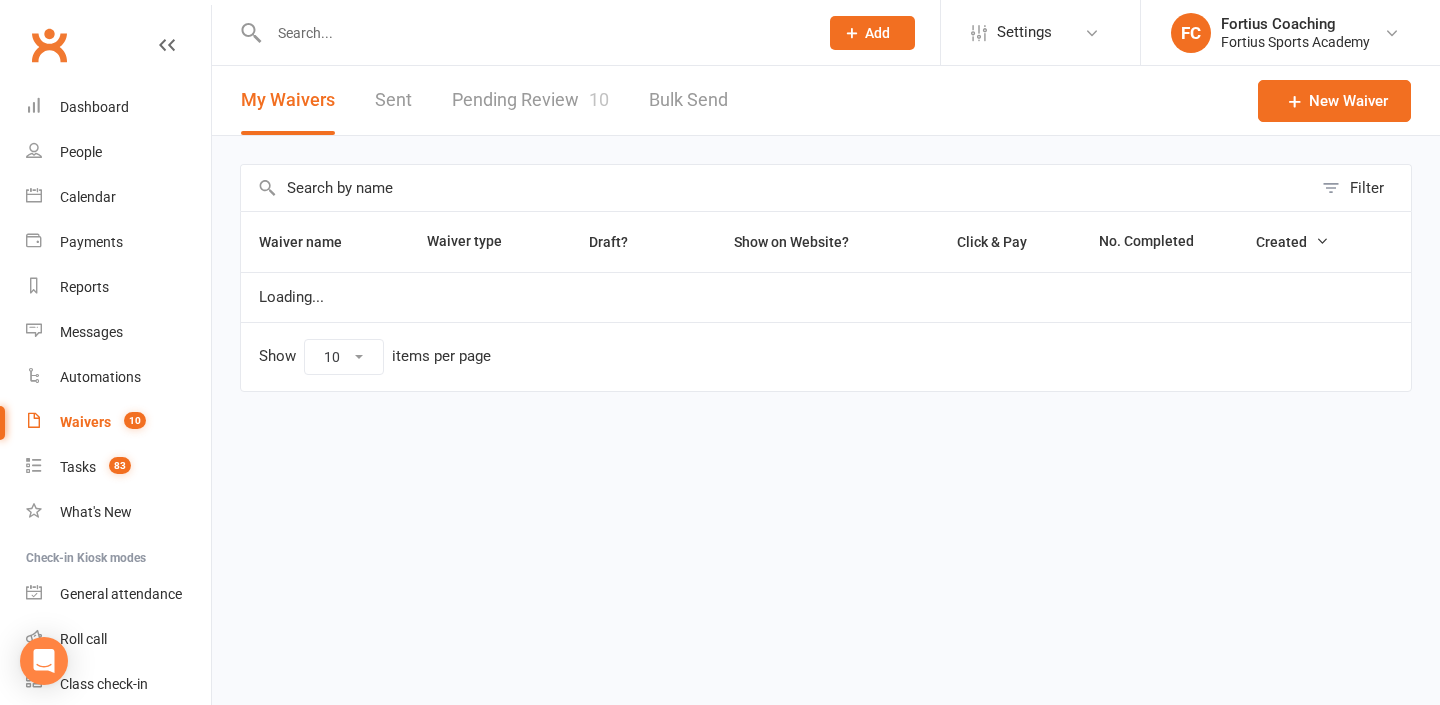 click on "Pending Review 10" at bounding box center (530, 100) 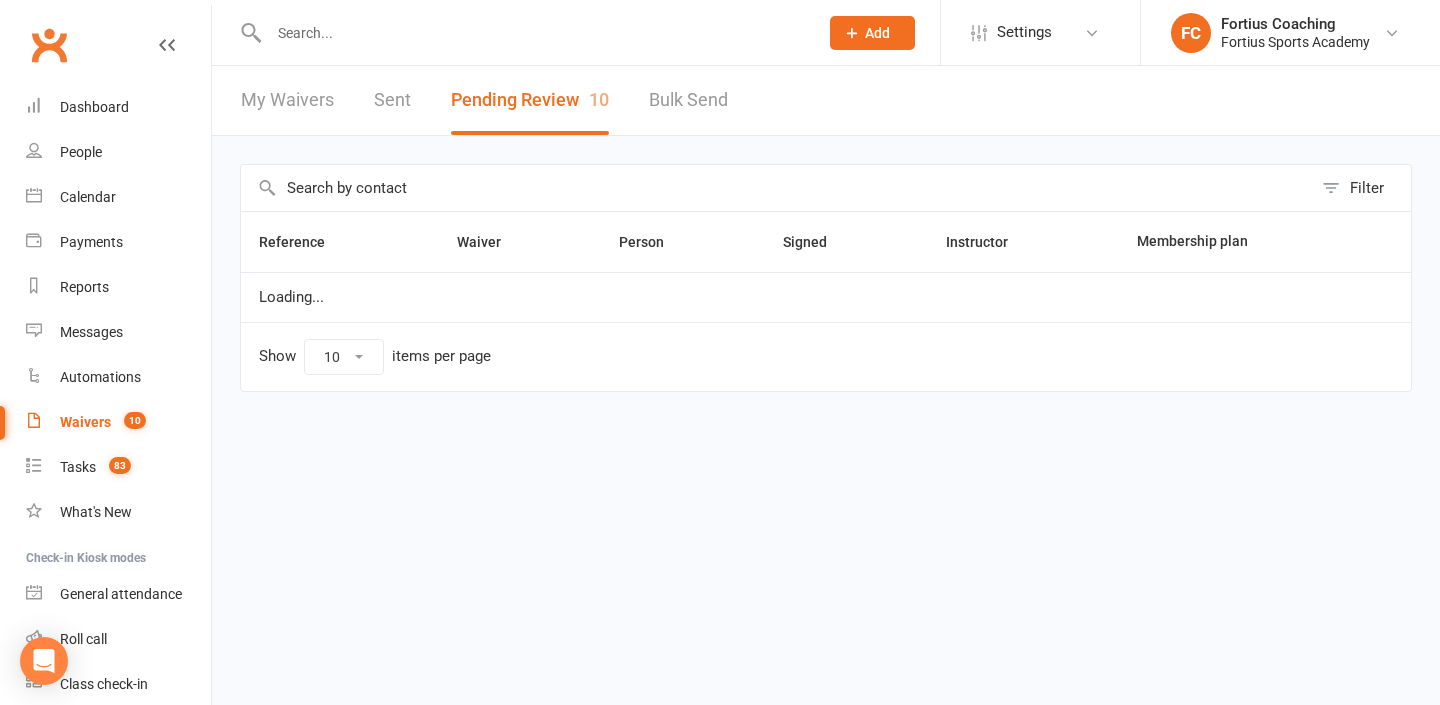 select on "25" 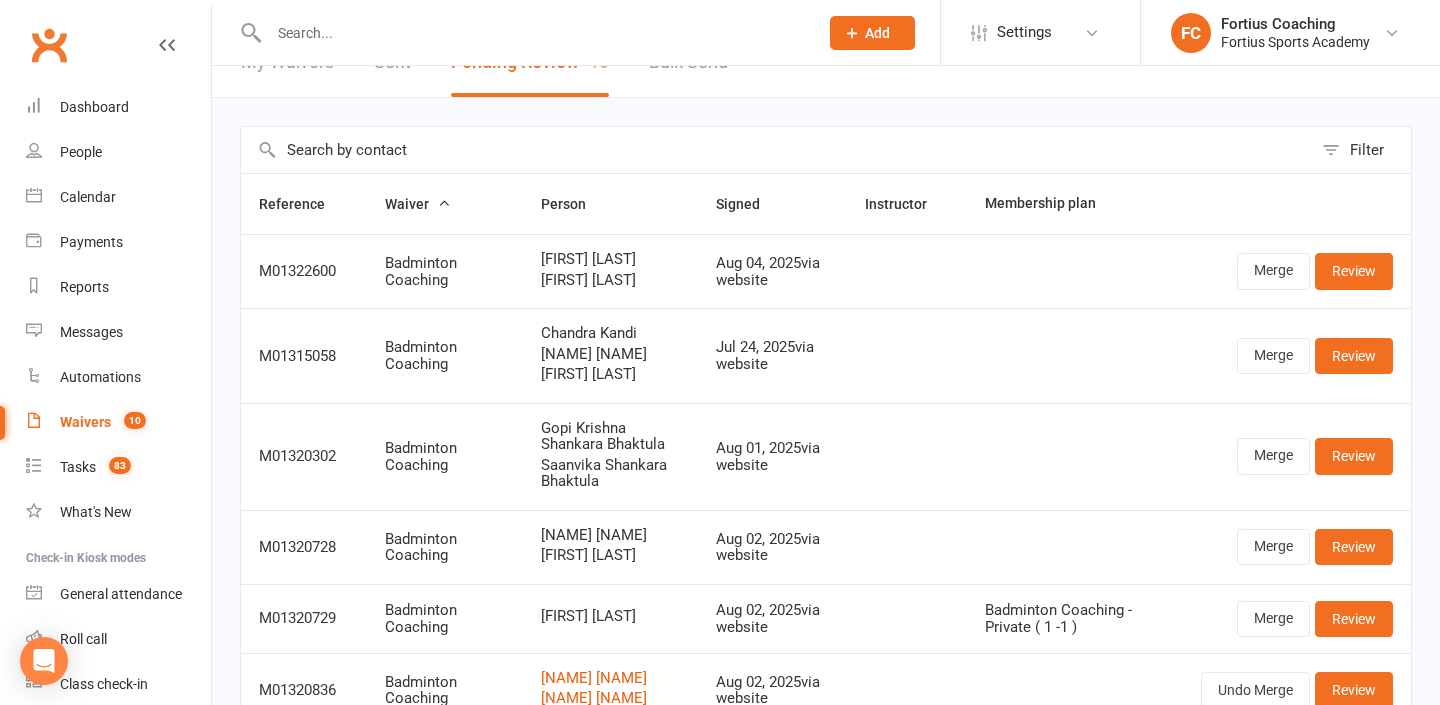 scroll, scrollTop: 543, scrollLeft: 0, axis: vertical 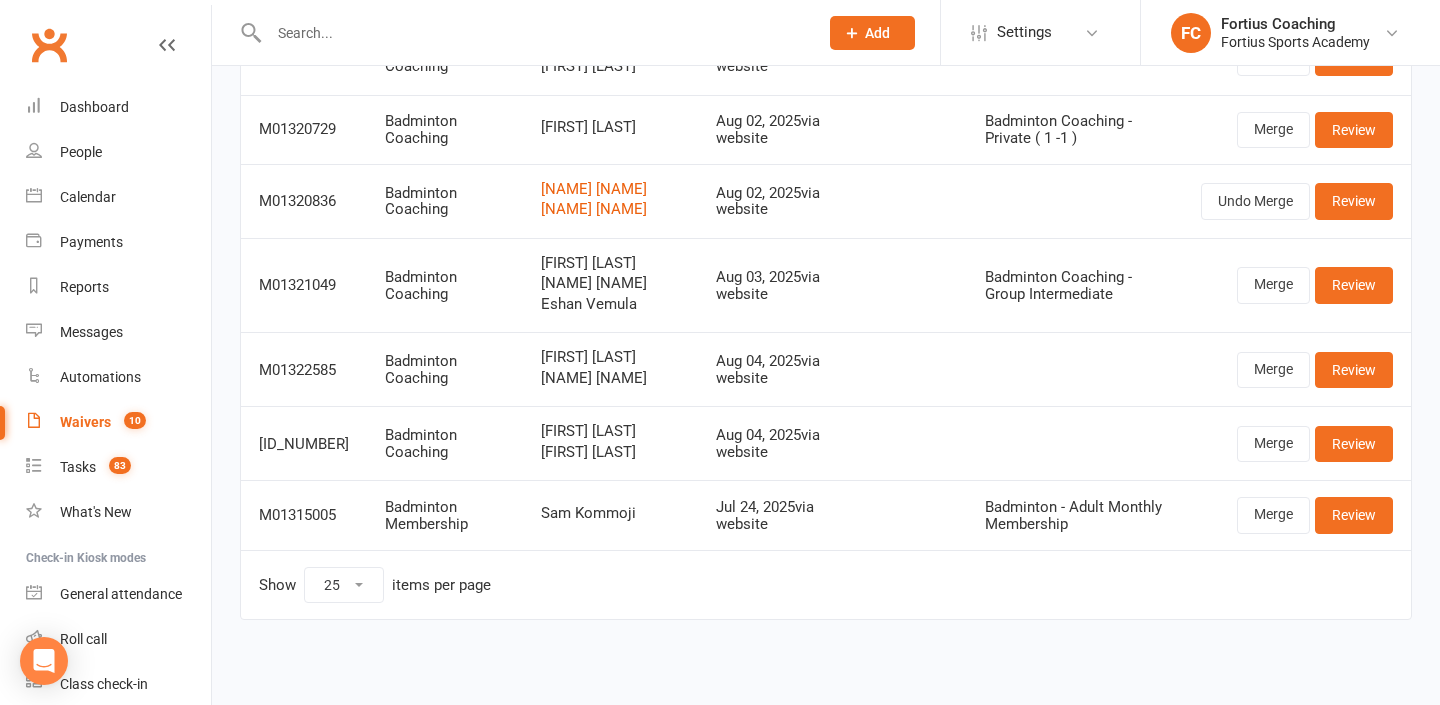 click at bounding box center (533, 33) 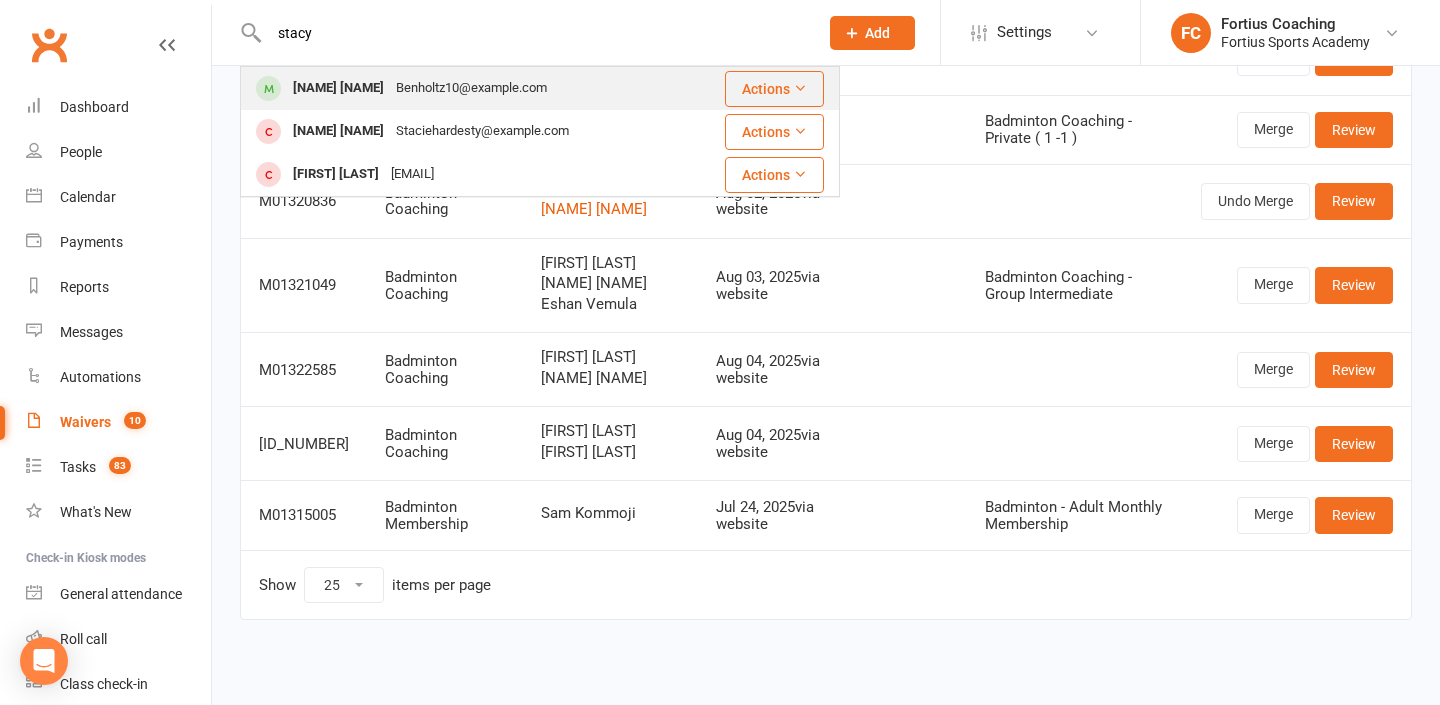 type on "stacy" 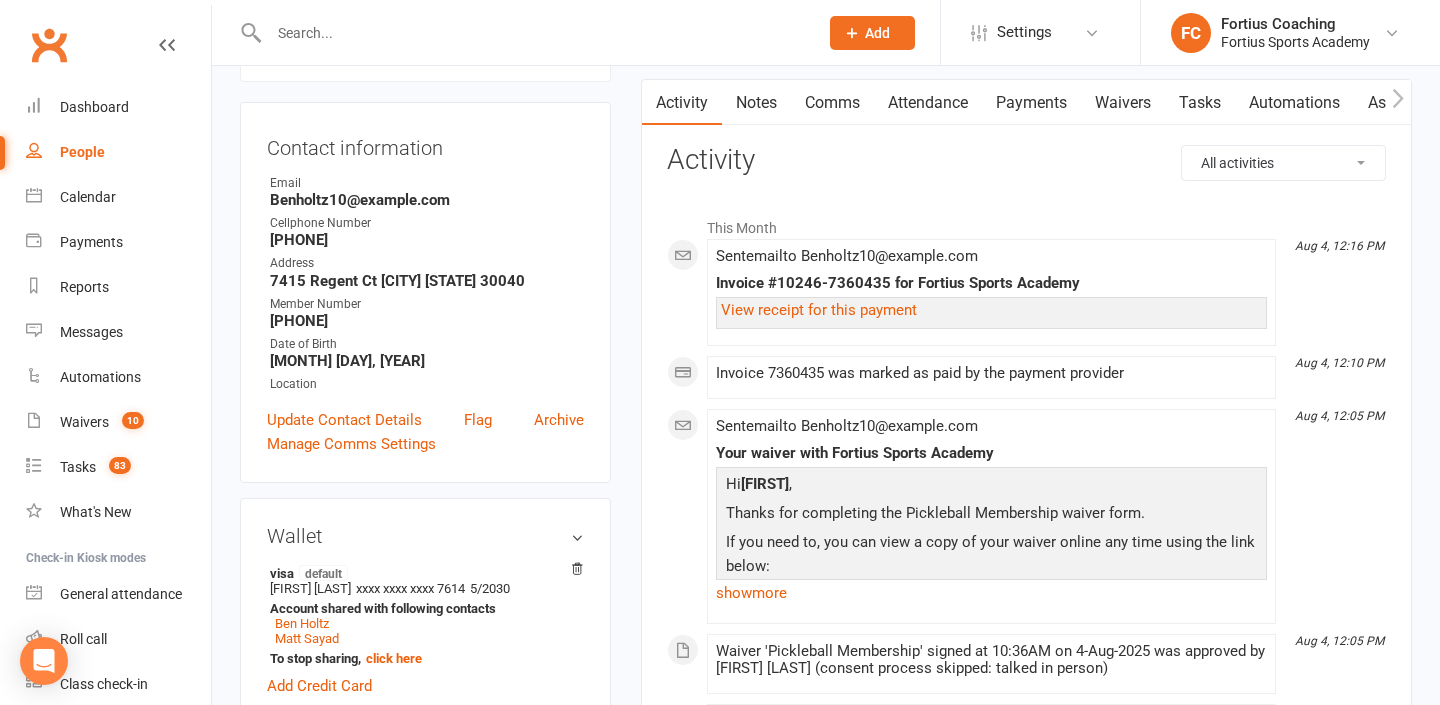 scroll, scrollTop: 174, scrollLeft: 0, axis: vertical 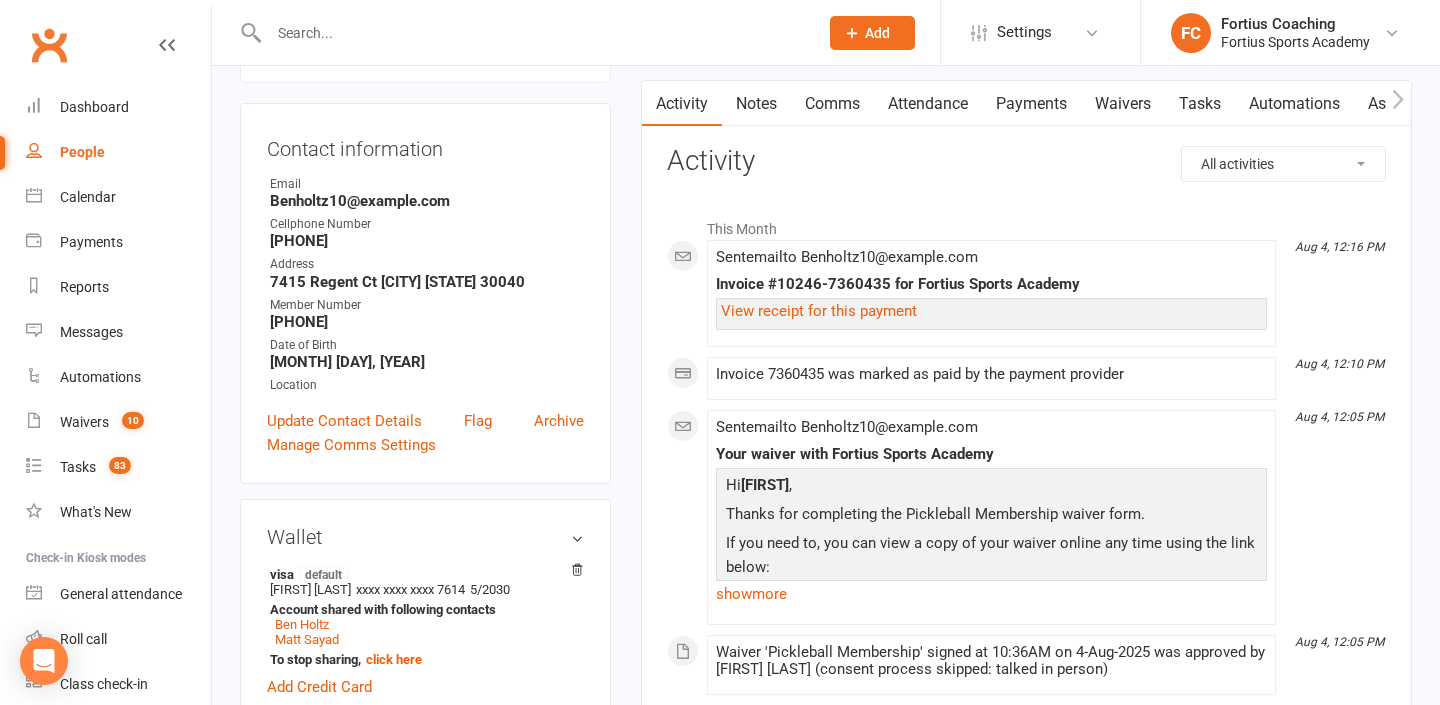 click on "Notes" at bounding box center (756, 104) 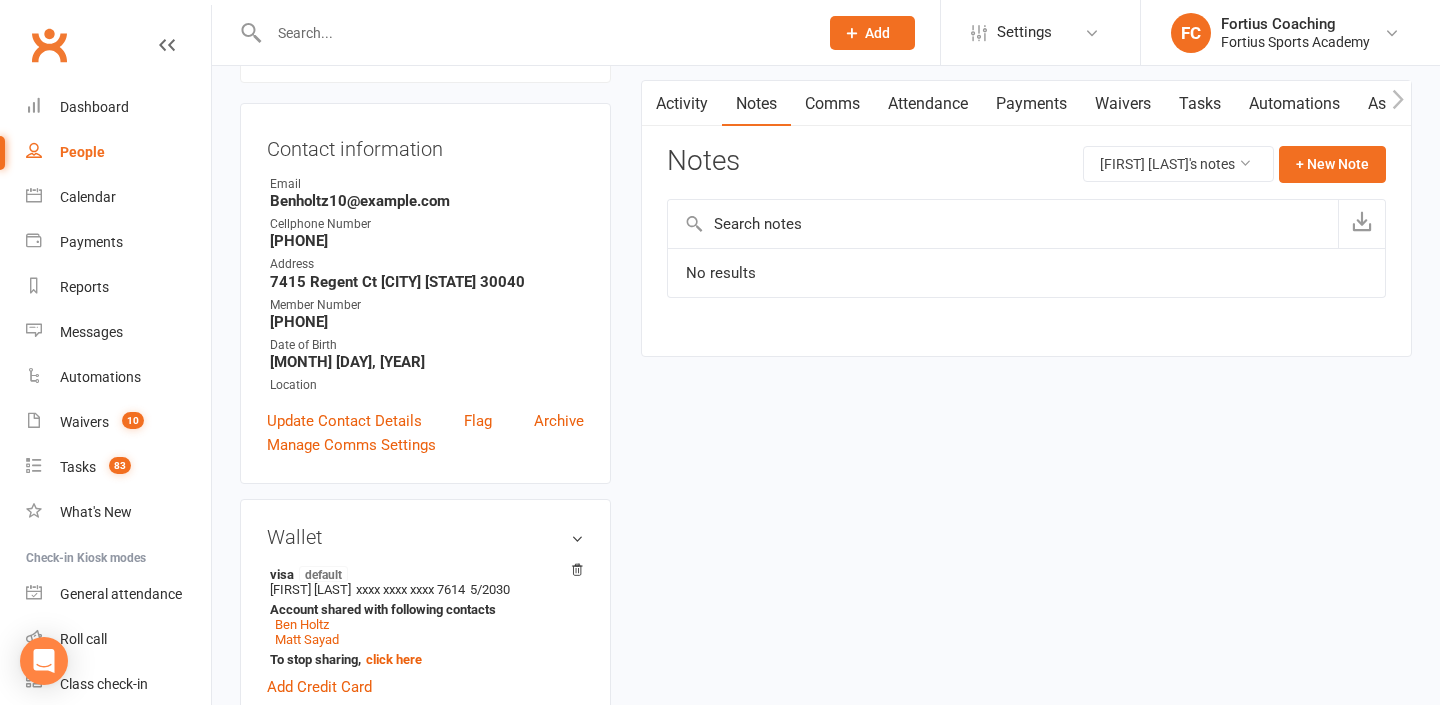 click on "Comms" at bounding box center [832, 104] 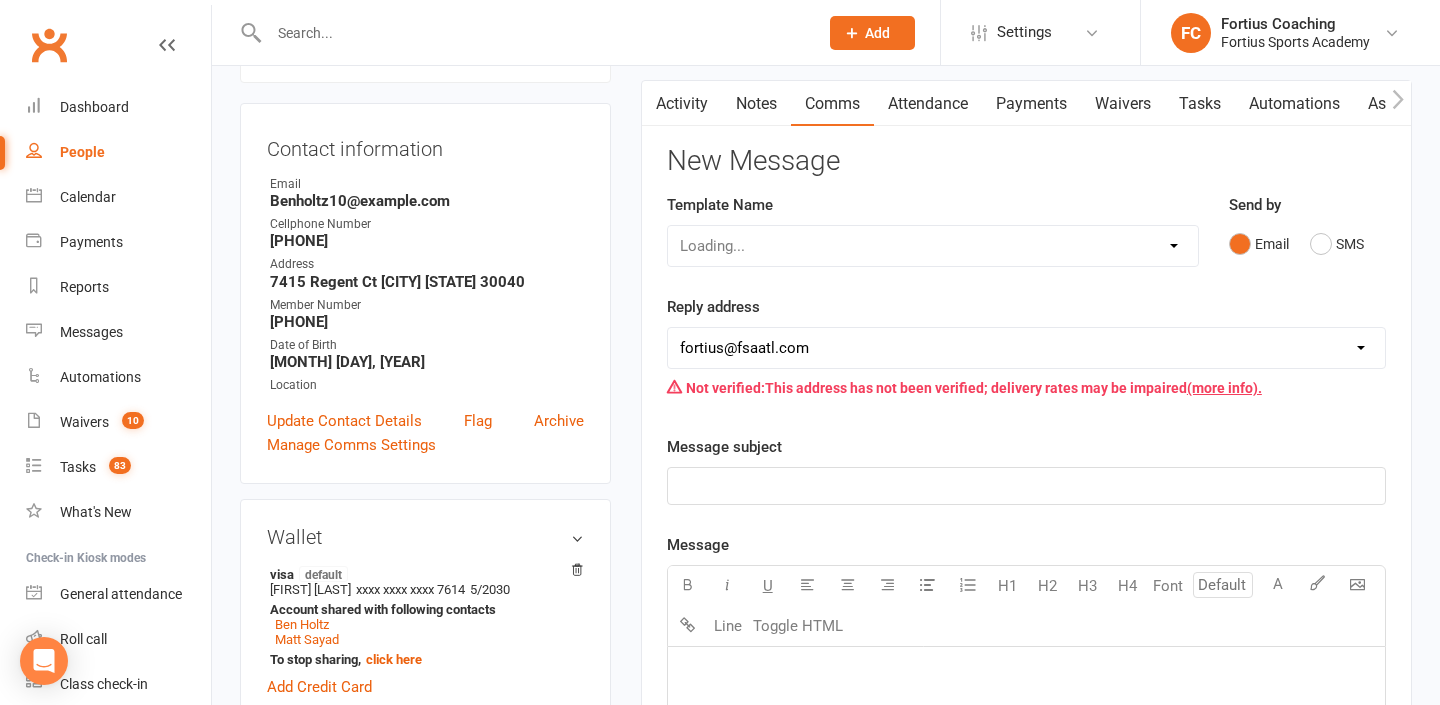 click on "Notes" at bounding box center (756, 104) 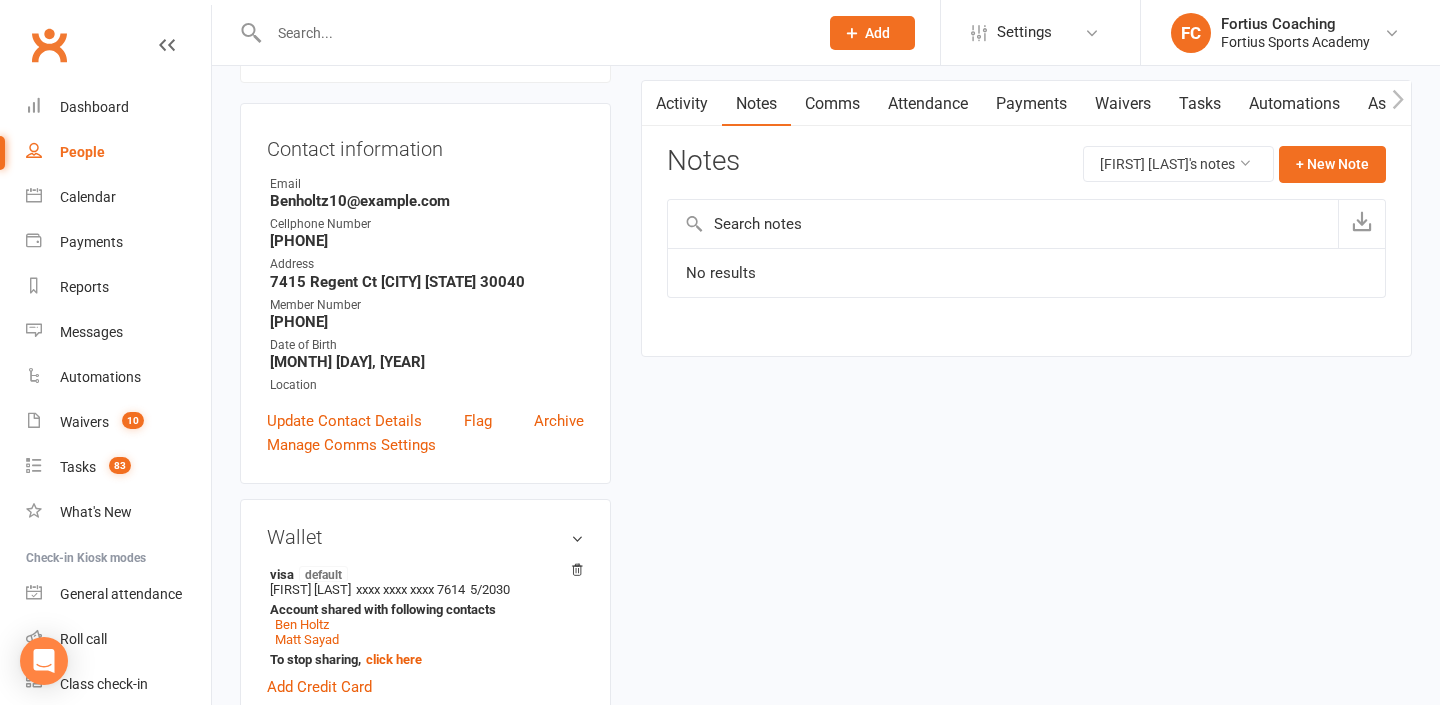 click on "Activity" at bounding box center [682, 104] 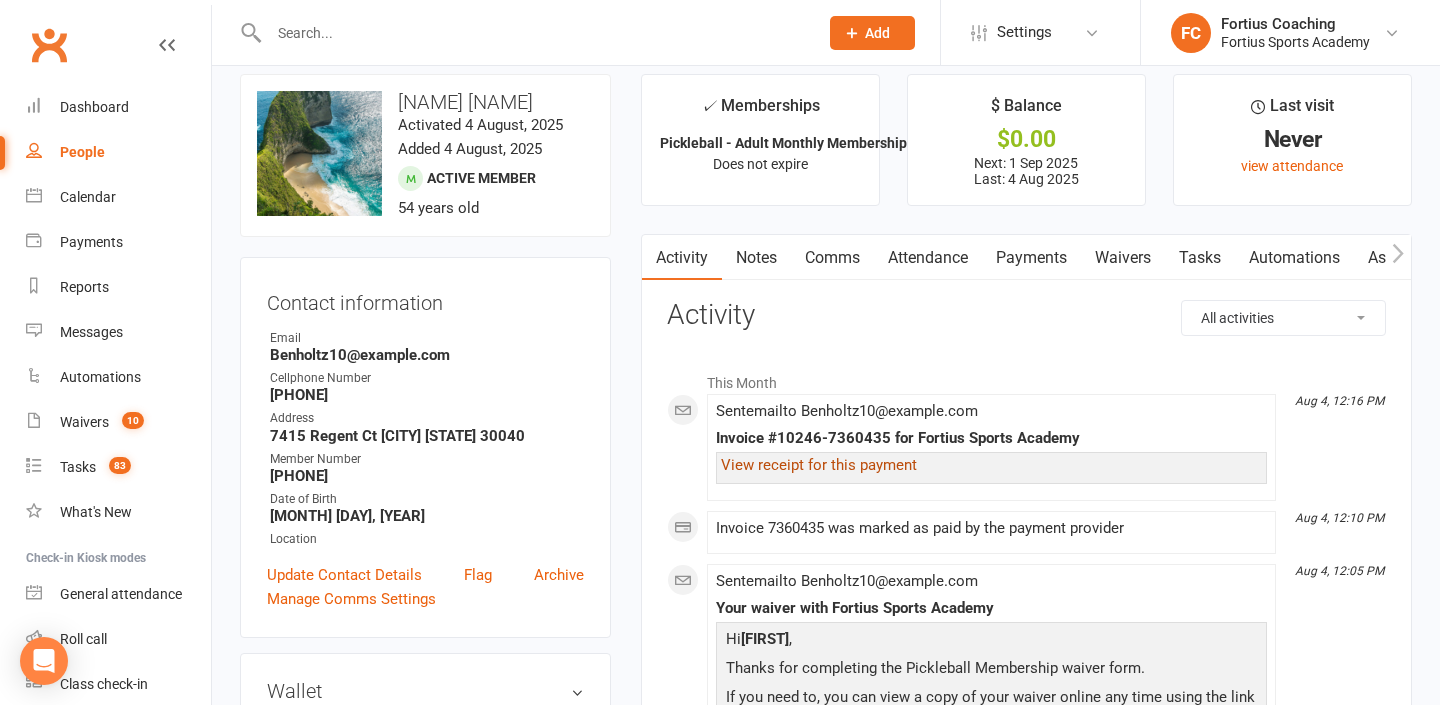 scroll, scrollTop: 0, scrollLeft: 0, axis: both 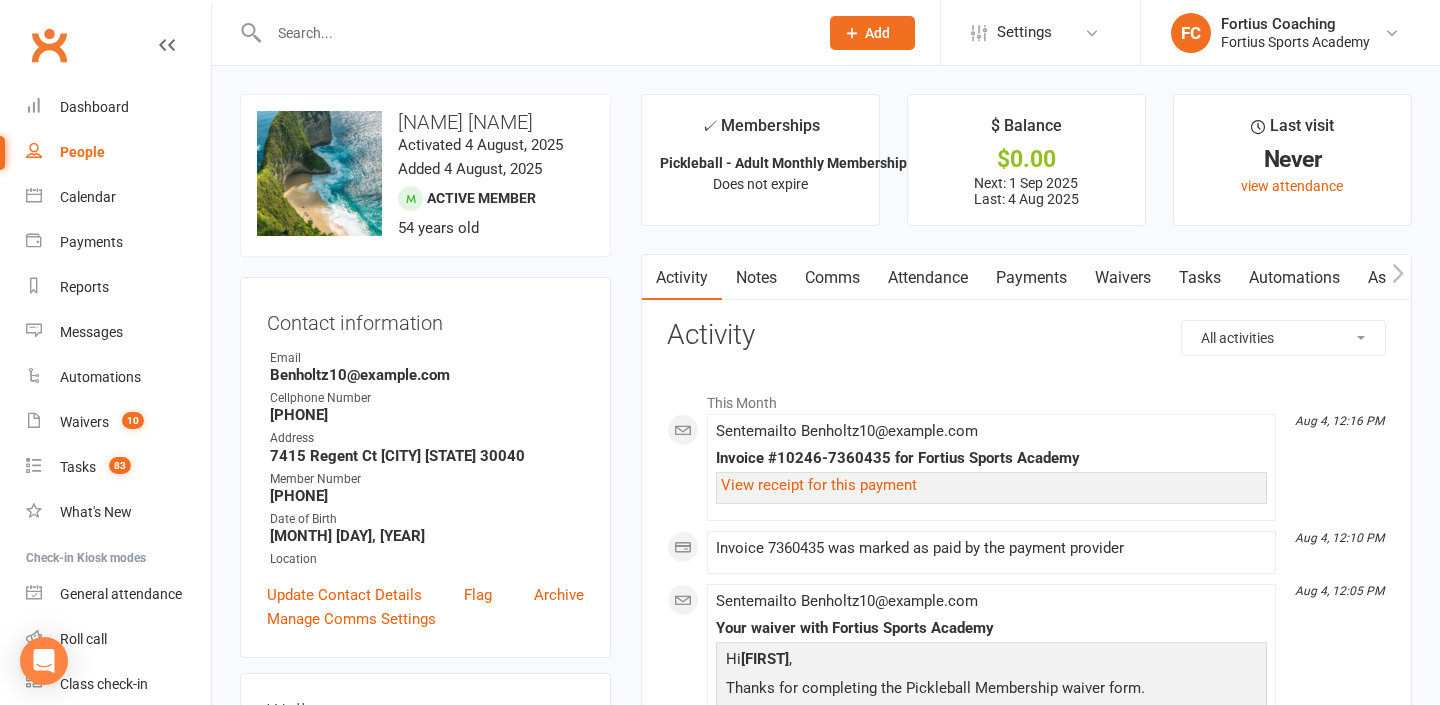 click at bounding box center [533, 33] 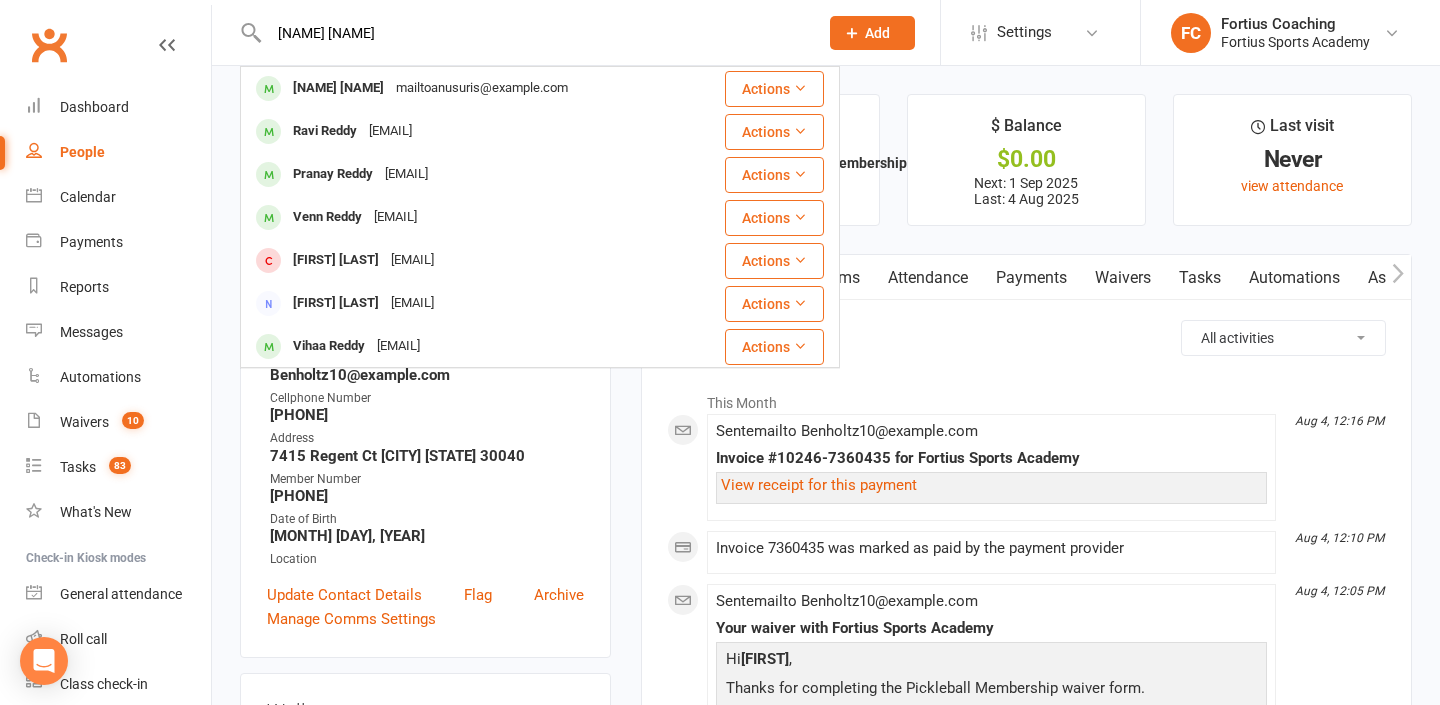 click on "[NAME] [NAME]" at bounding box center [533, 33] 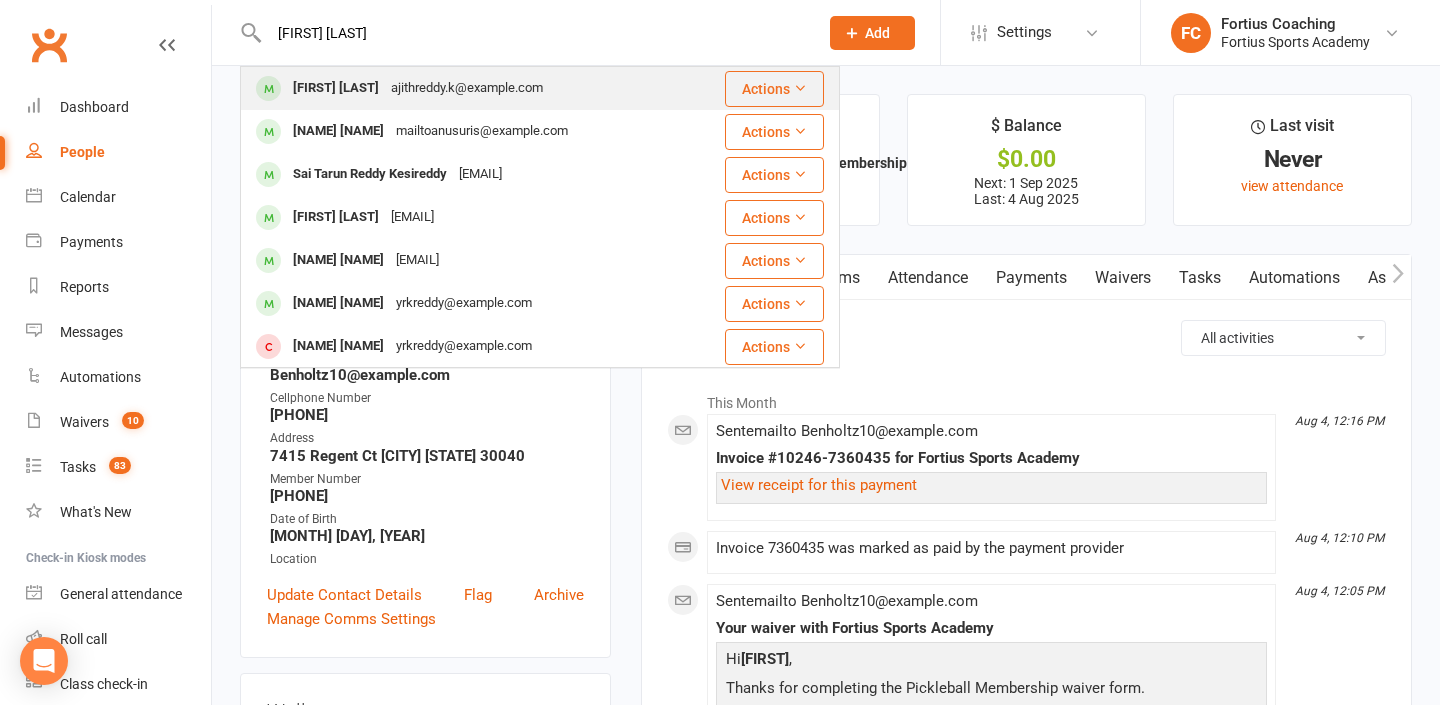 type on "[FIRST] [LAST]" 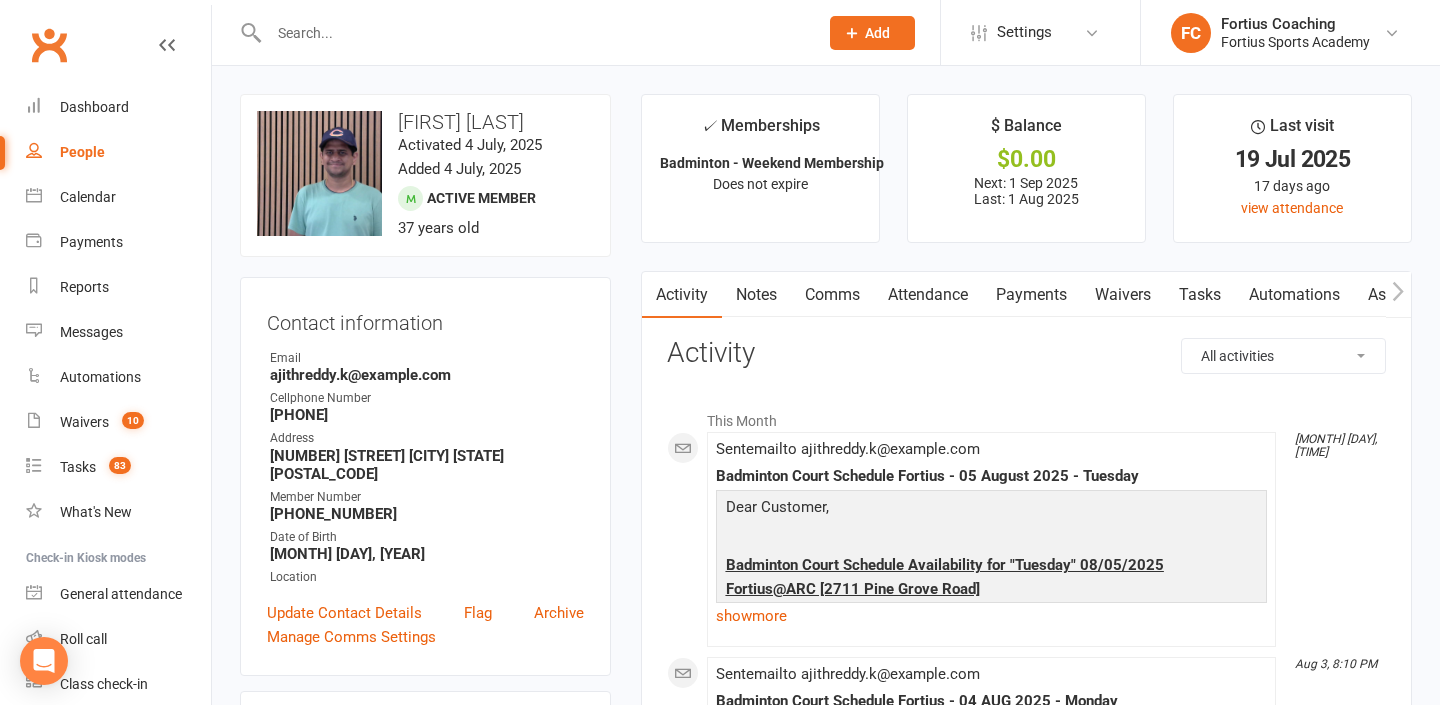 click at bounding box center [533, 33] 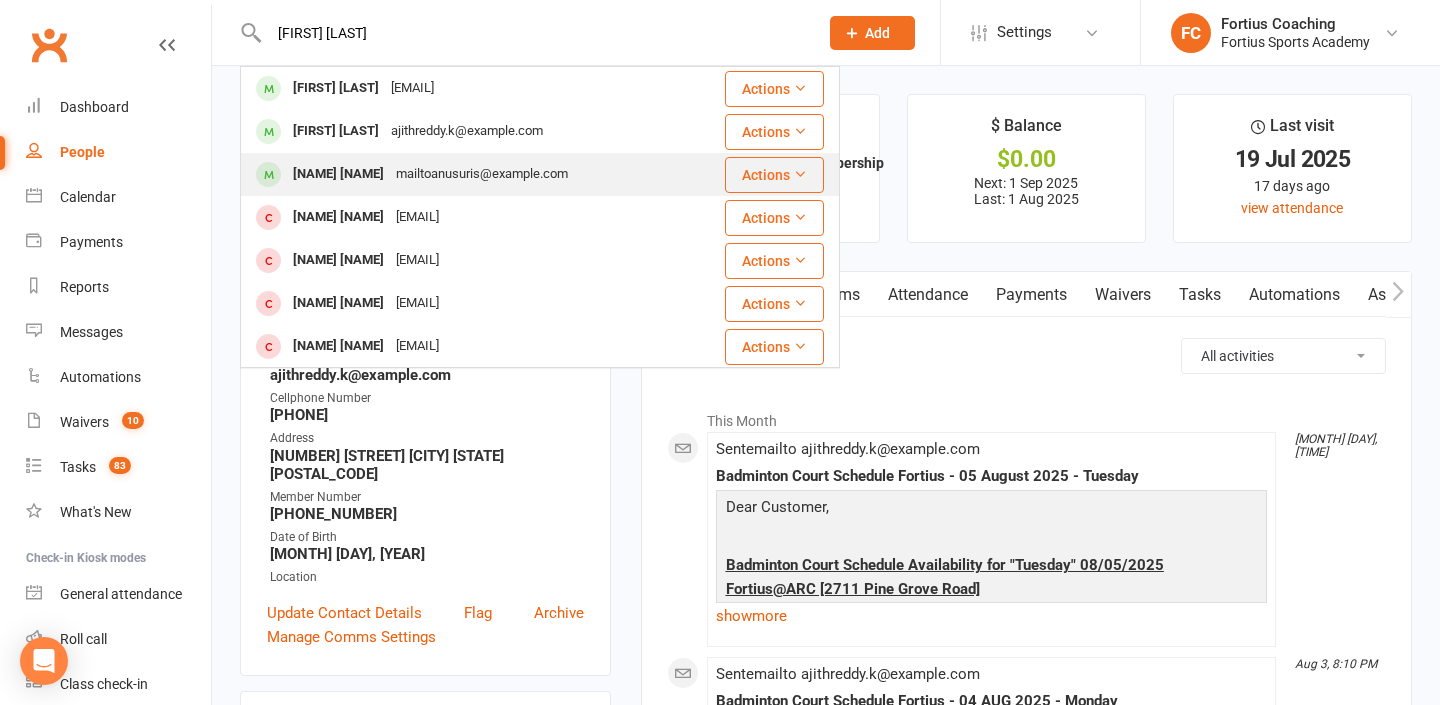 type on "[FIRST] [LAST]" 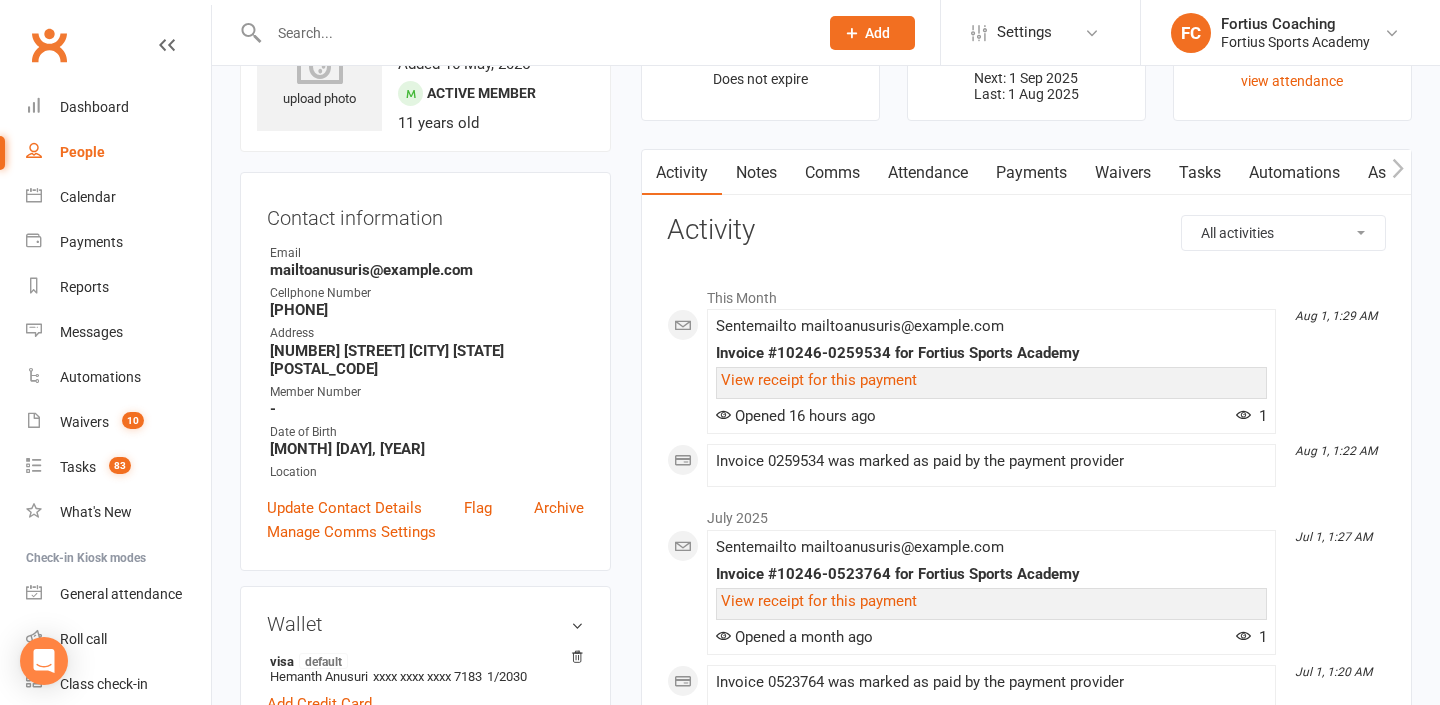 scroll, scrollTop: 142, scrollLeft: 0, axis: vertical 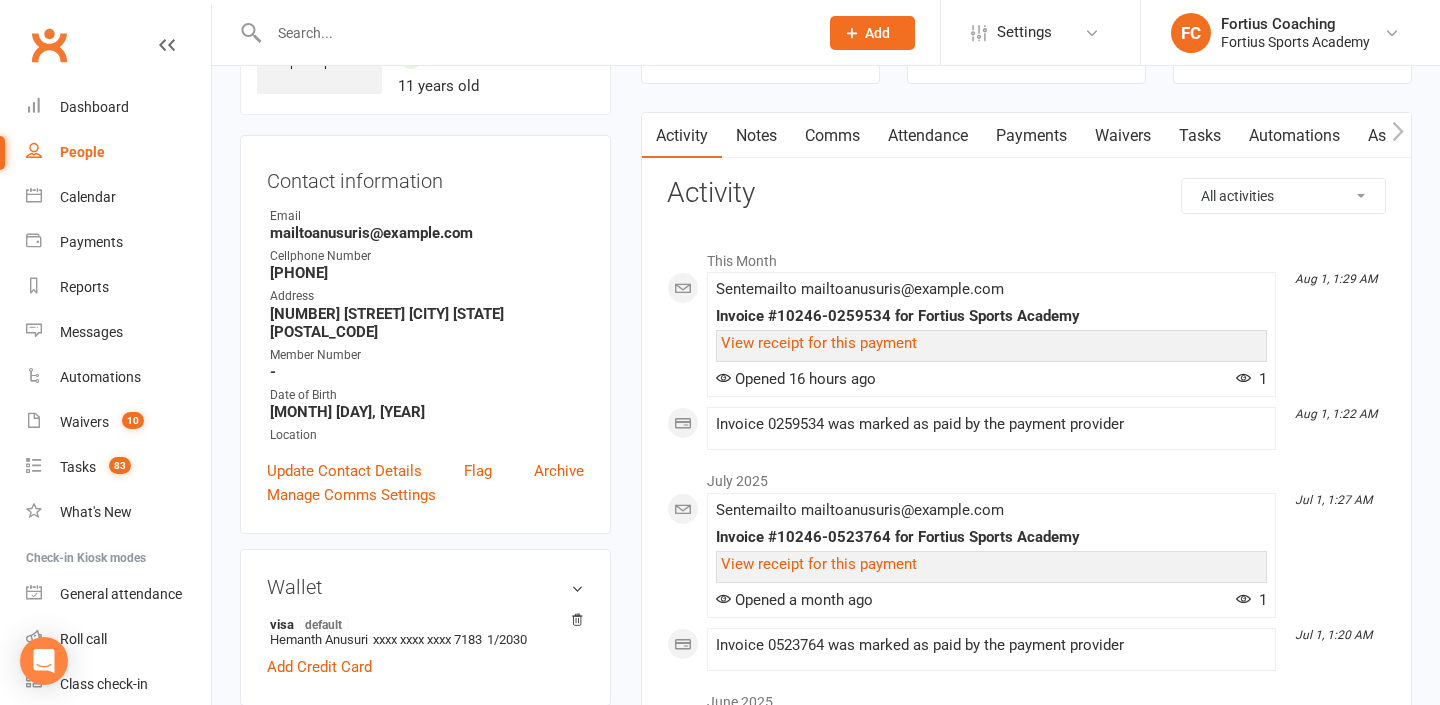 click on "upload photo" at bounding box center [319, 40] 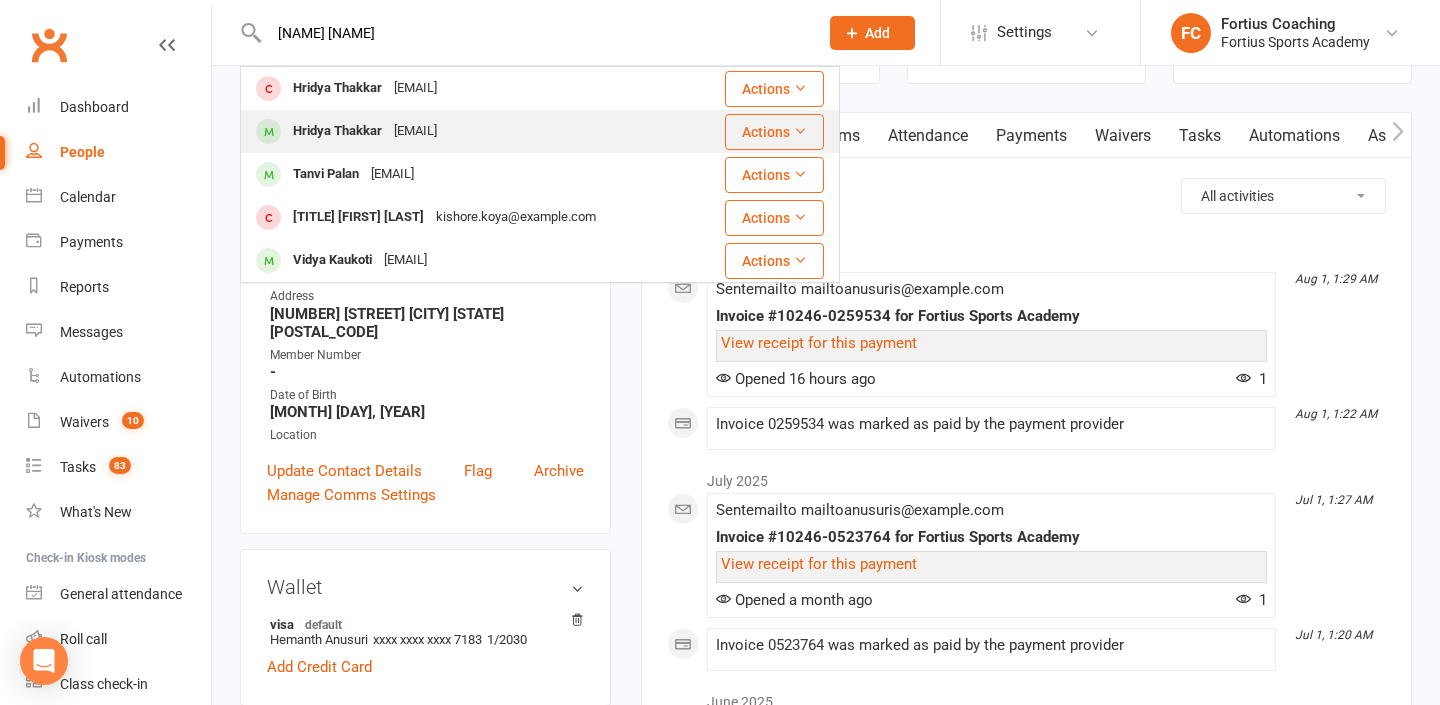 type on "[NAME] [NAME]" 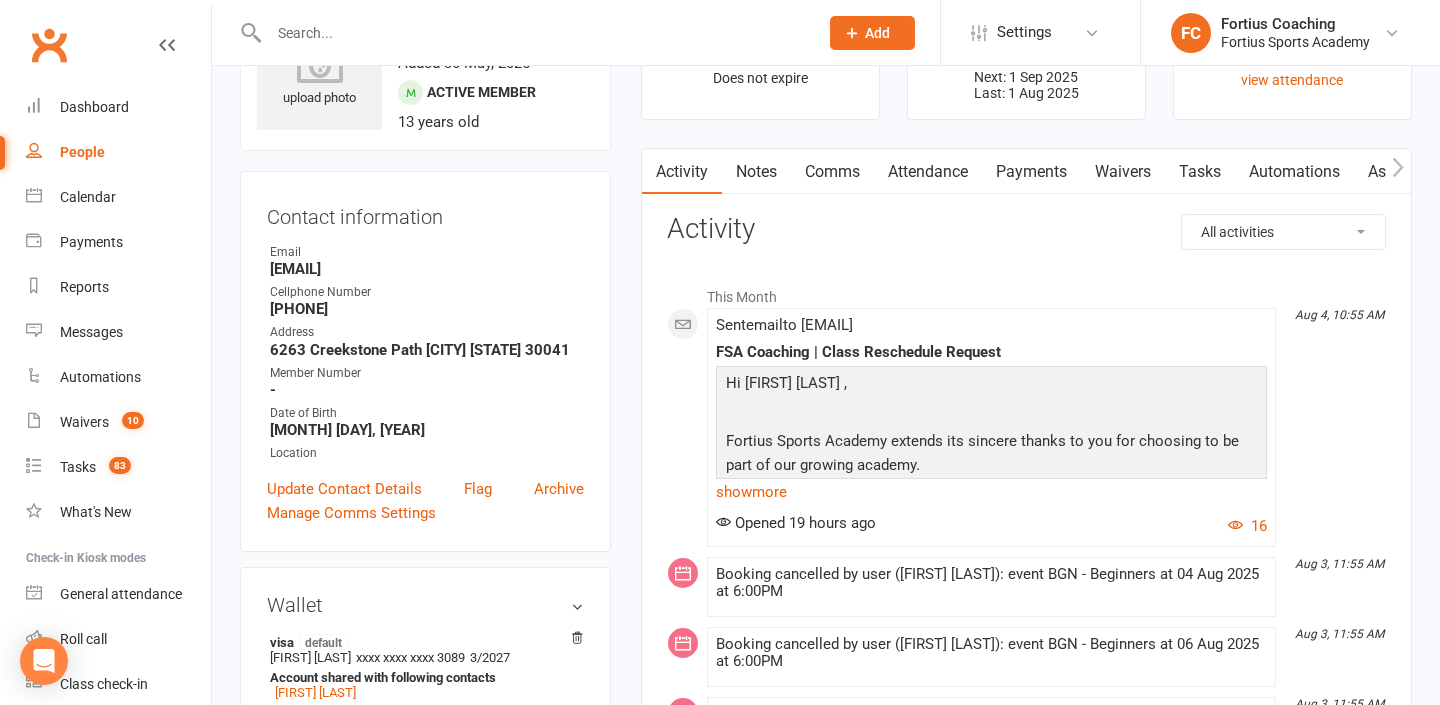 scroll, scrollTop: 118, scrollLeft: 0, axis: vertical 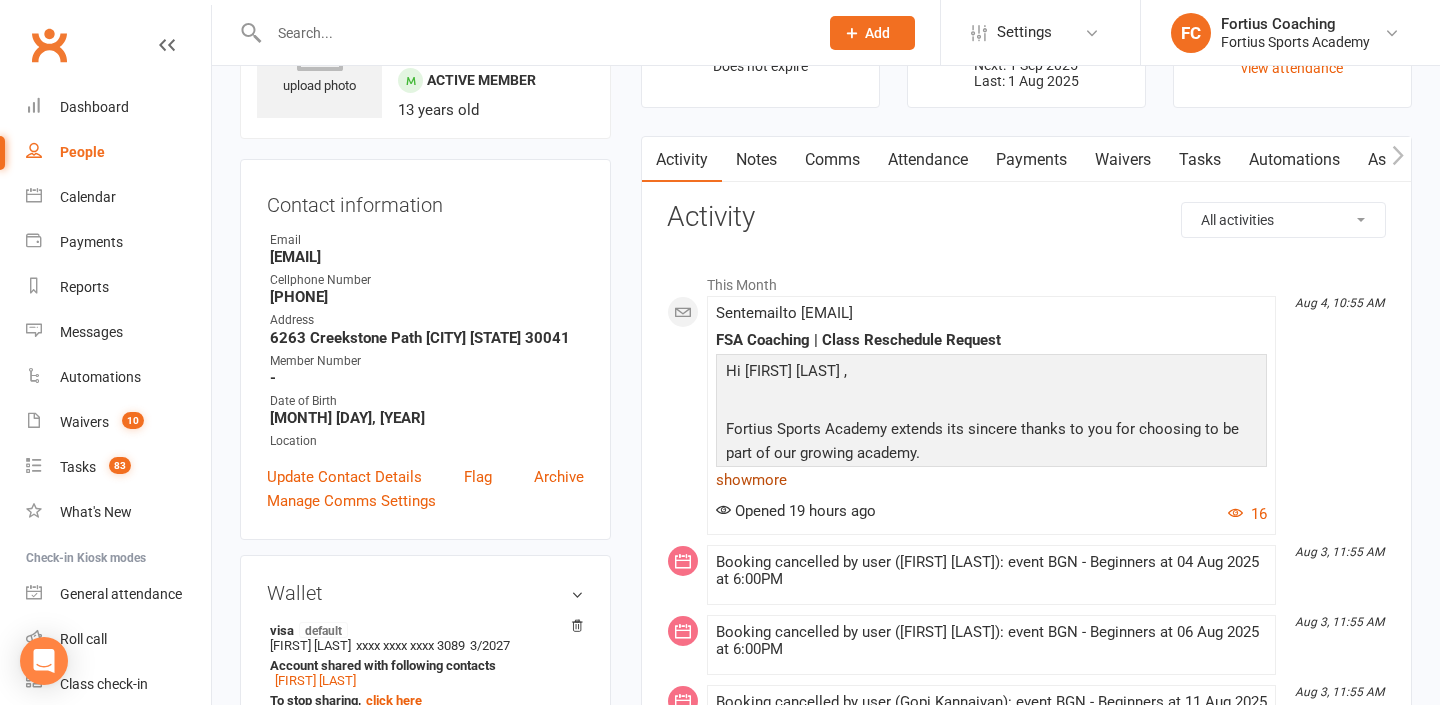 click on "show  more" at bounding box center (991, 480) 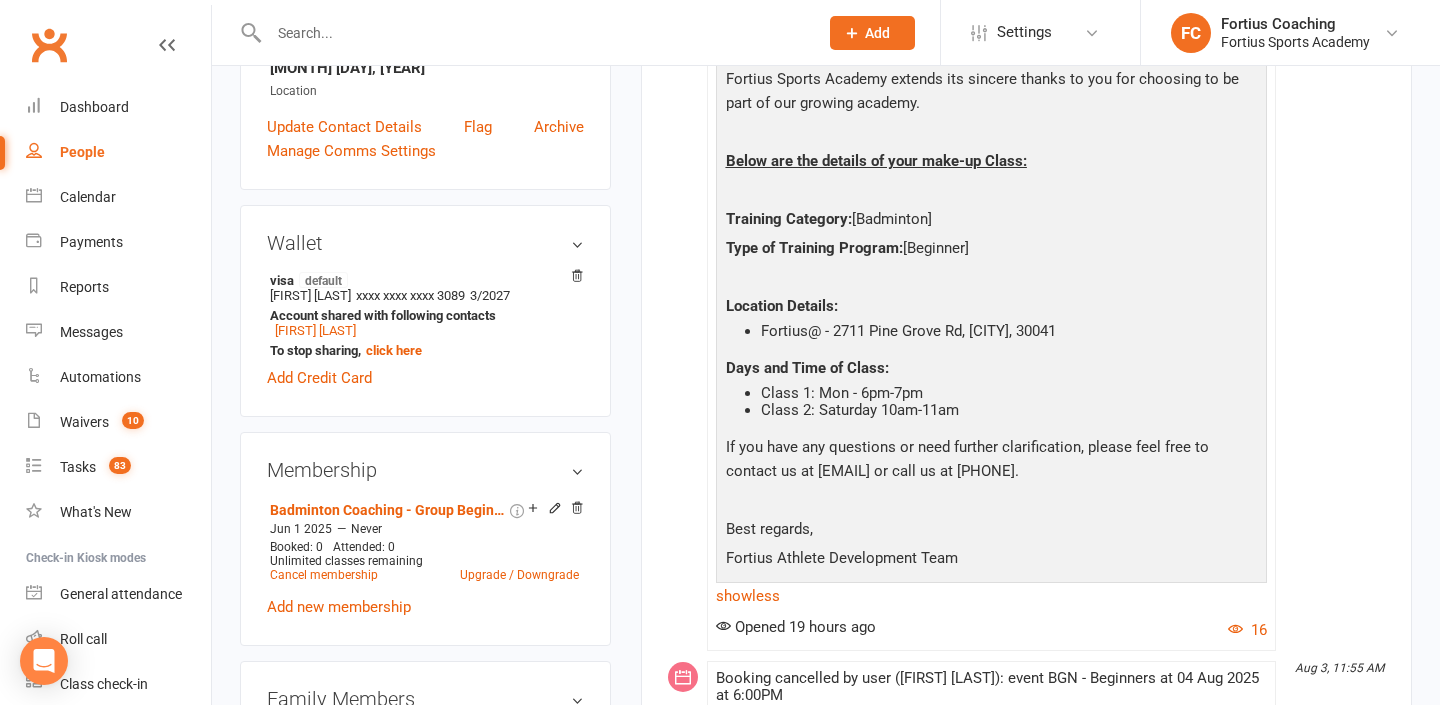 scroll, scrollTop: 0, scrollLeft: 0, axis: both 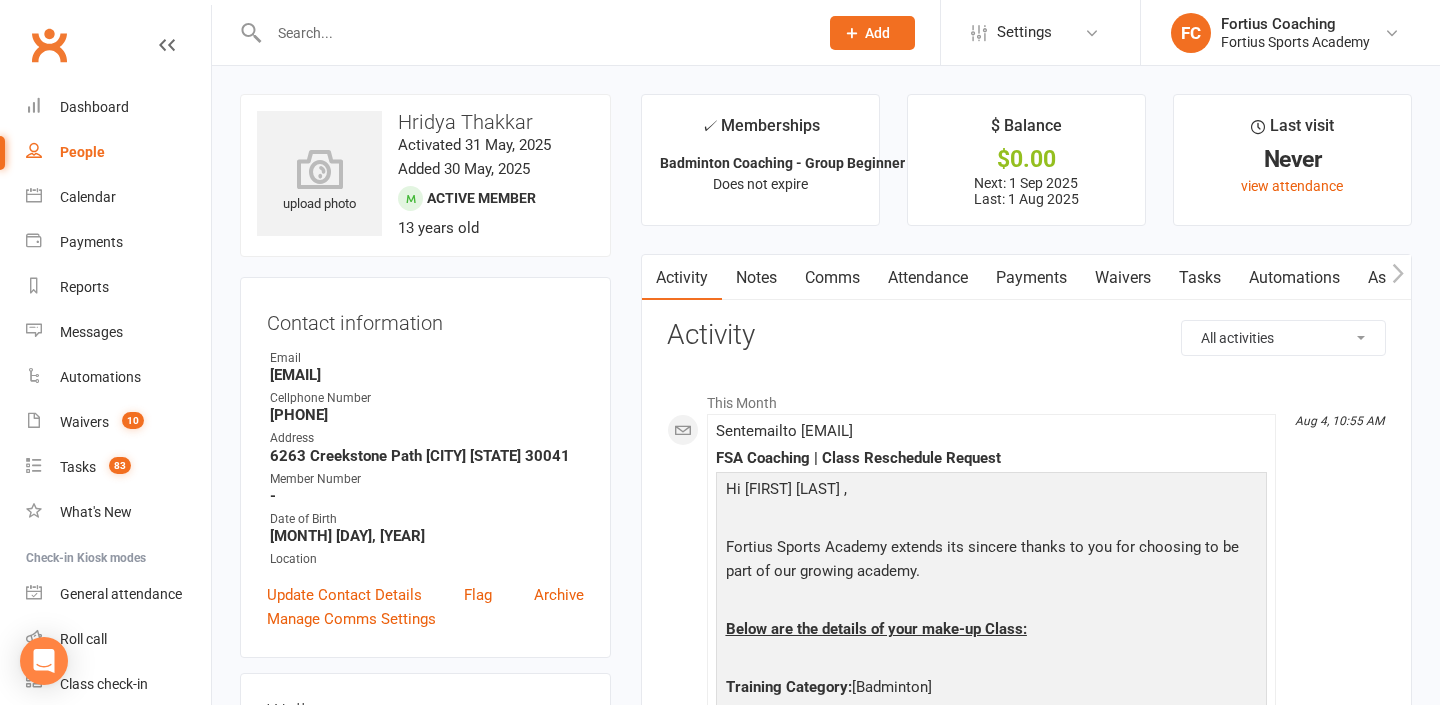 click at bounding box center (533, 33) 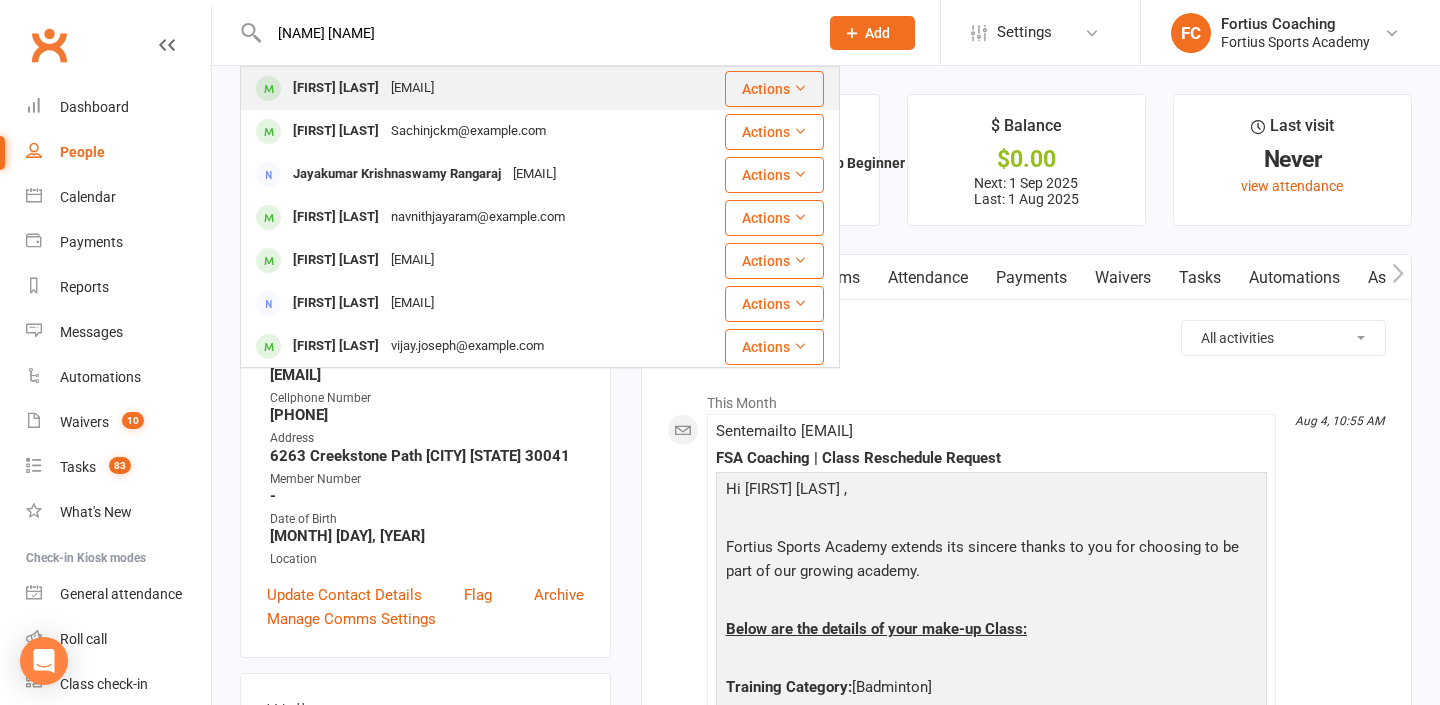 type on "[NAME] [NAME]" 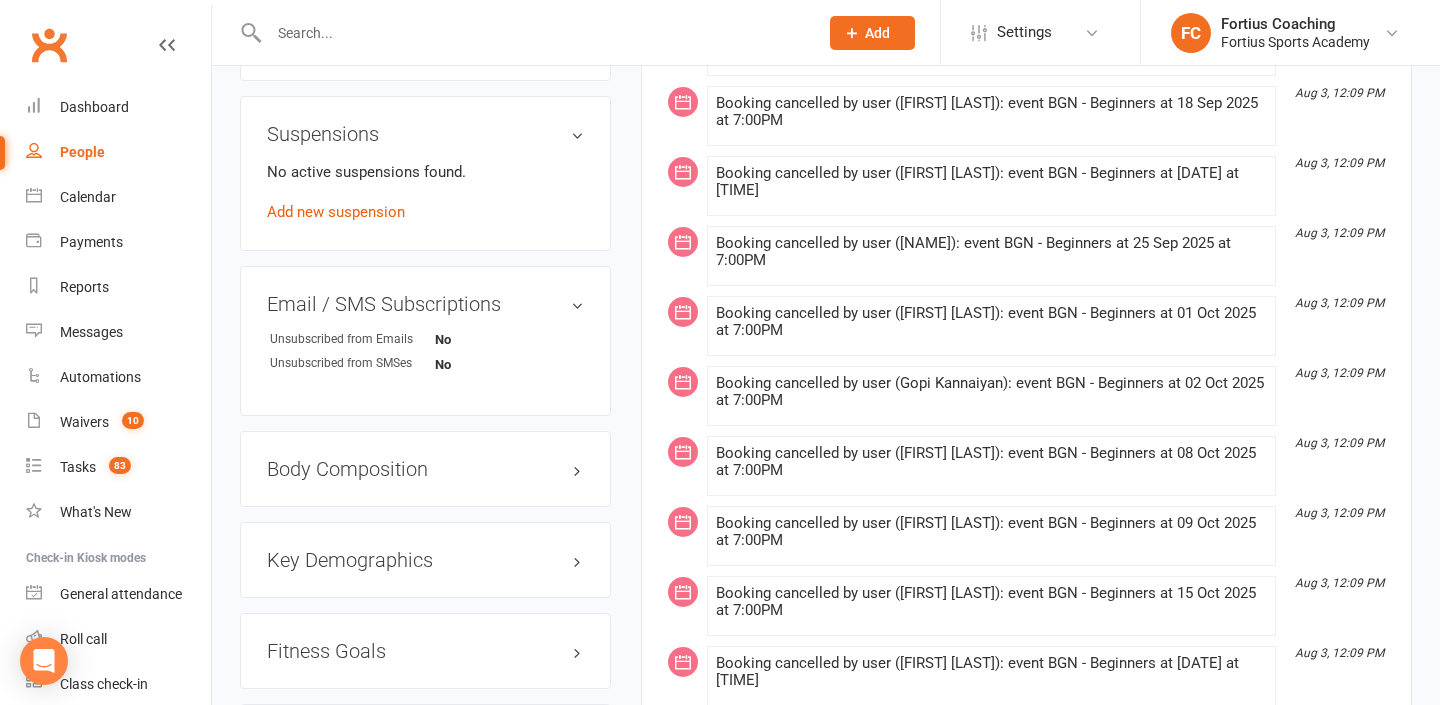 scroll, scrollTop: 0, scrollLeft: 0, axis: both 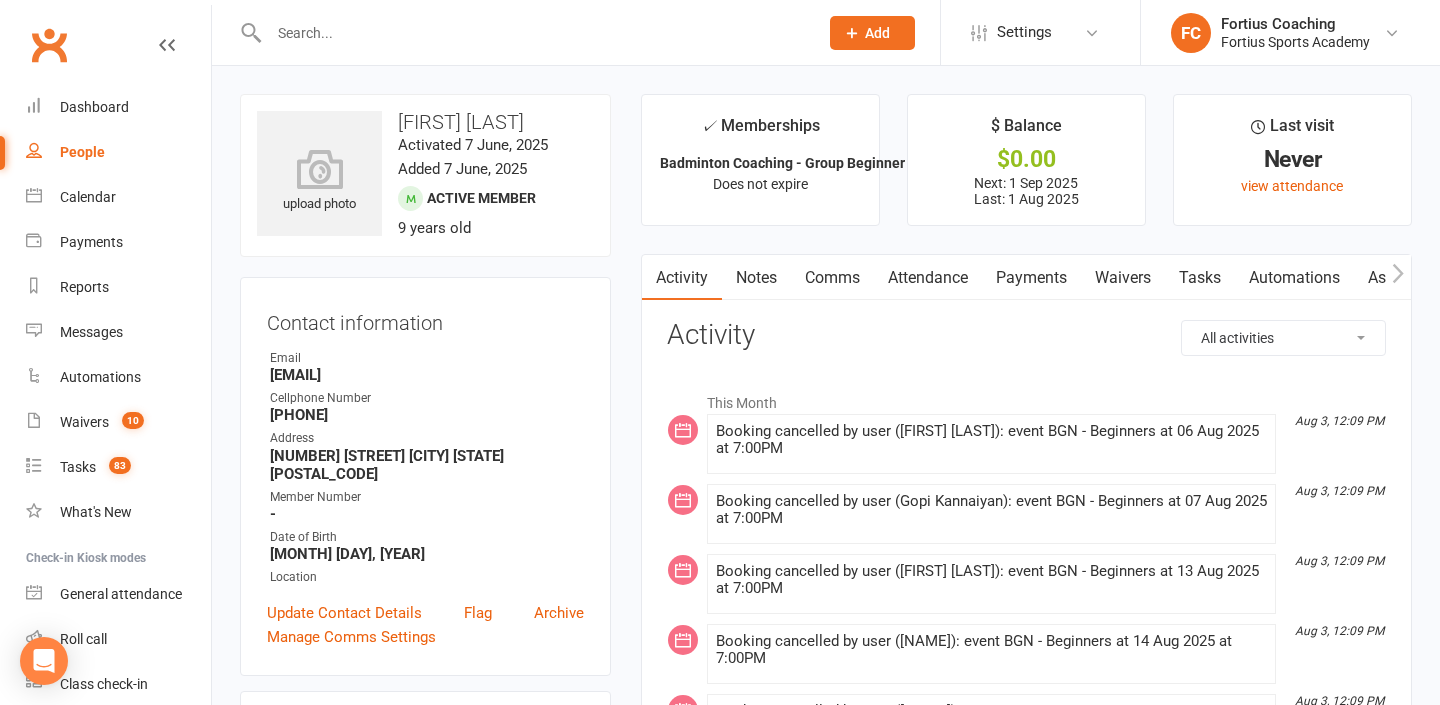 click on "Notes" at bounding box center [756, 278] 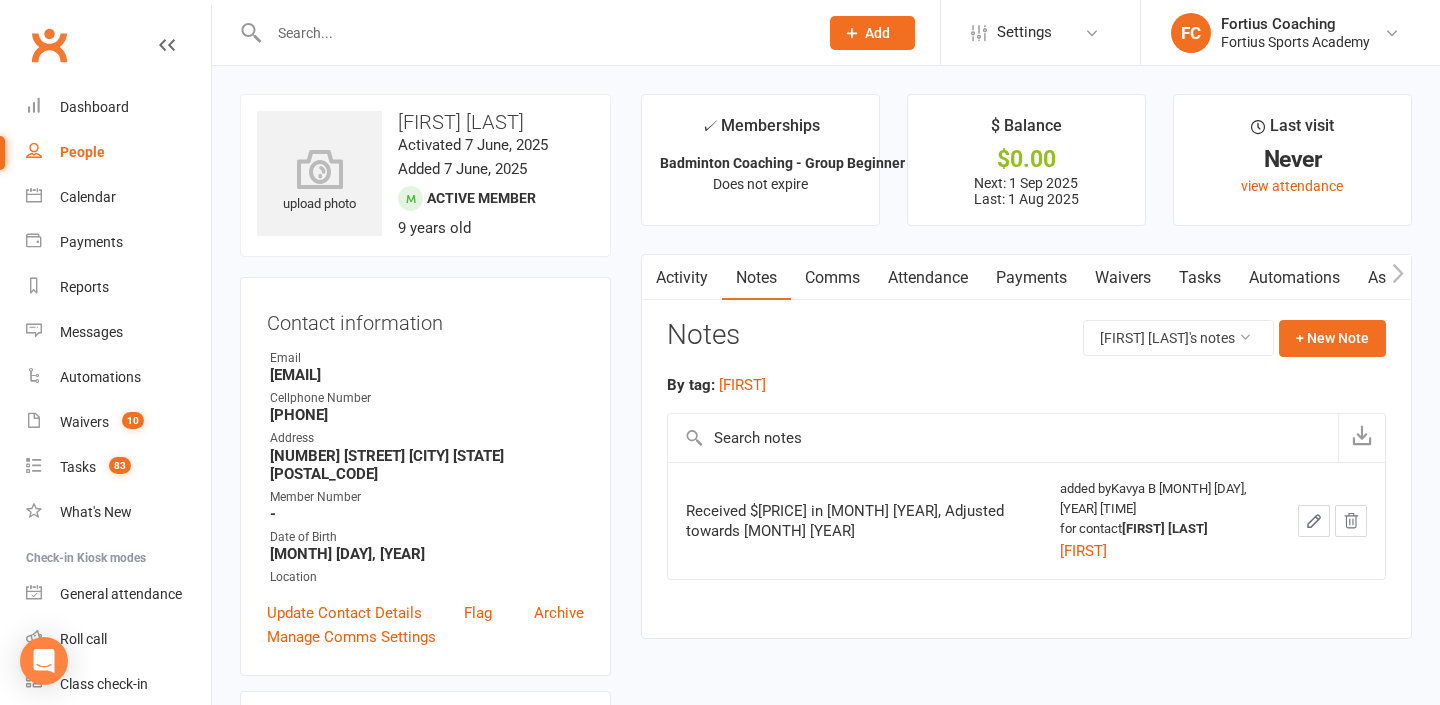click on "Comms" at bounding box center (832, 278) 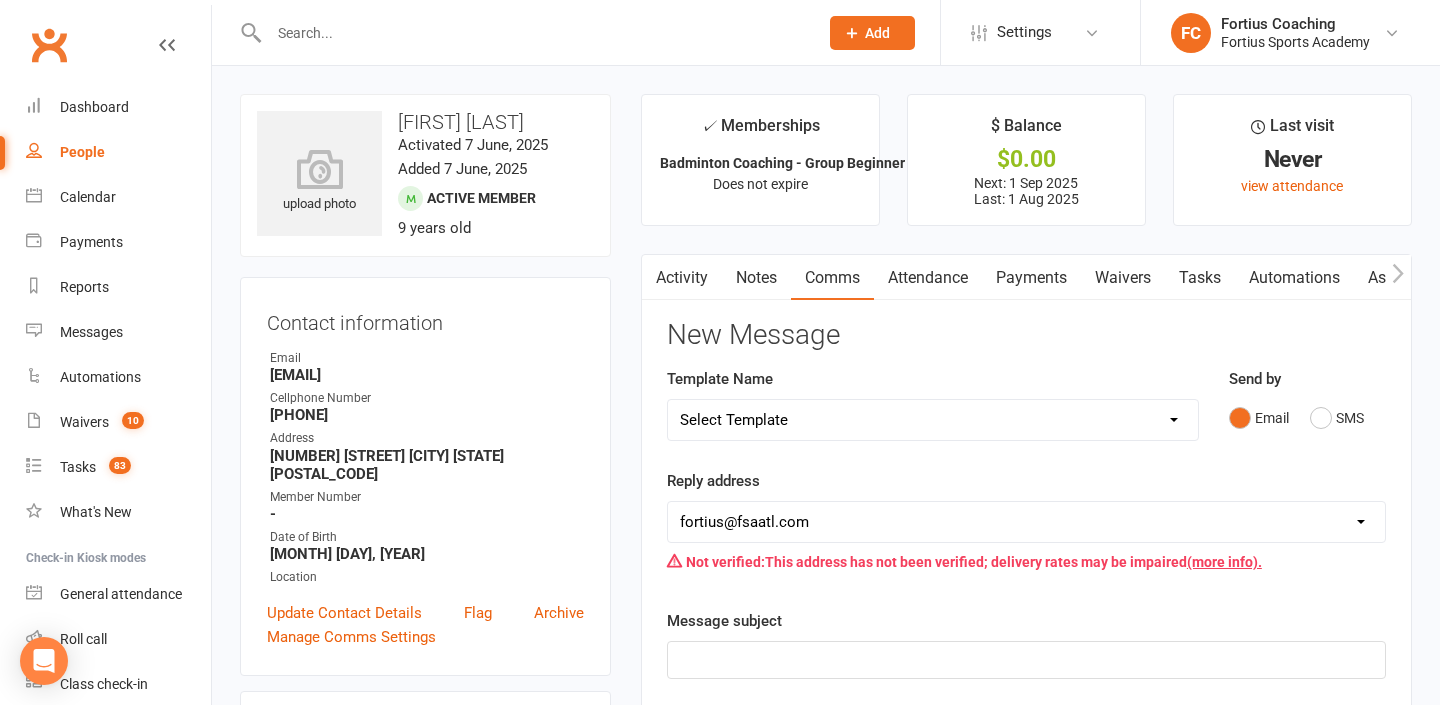 click on "Notes" at bounding box center [756, 278] 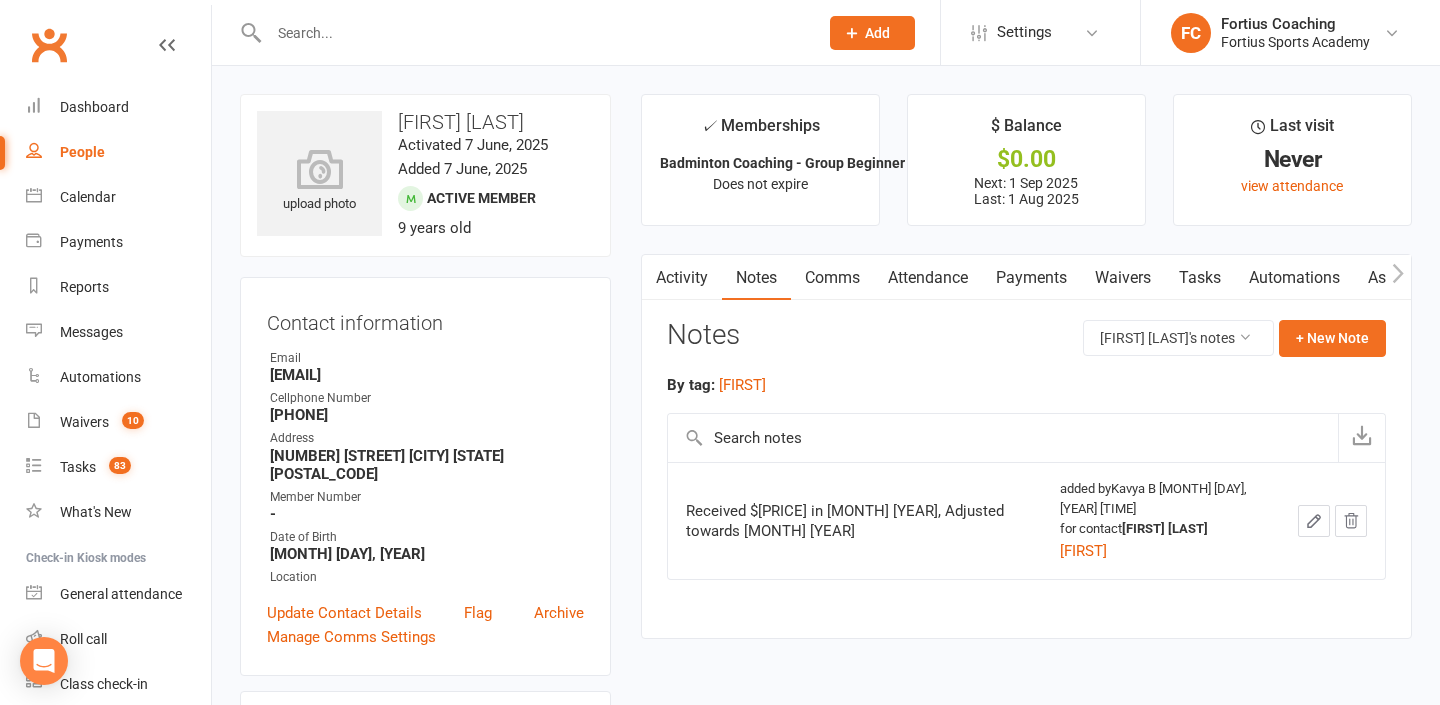 click on "Comms" at bounding box center (832, 278) 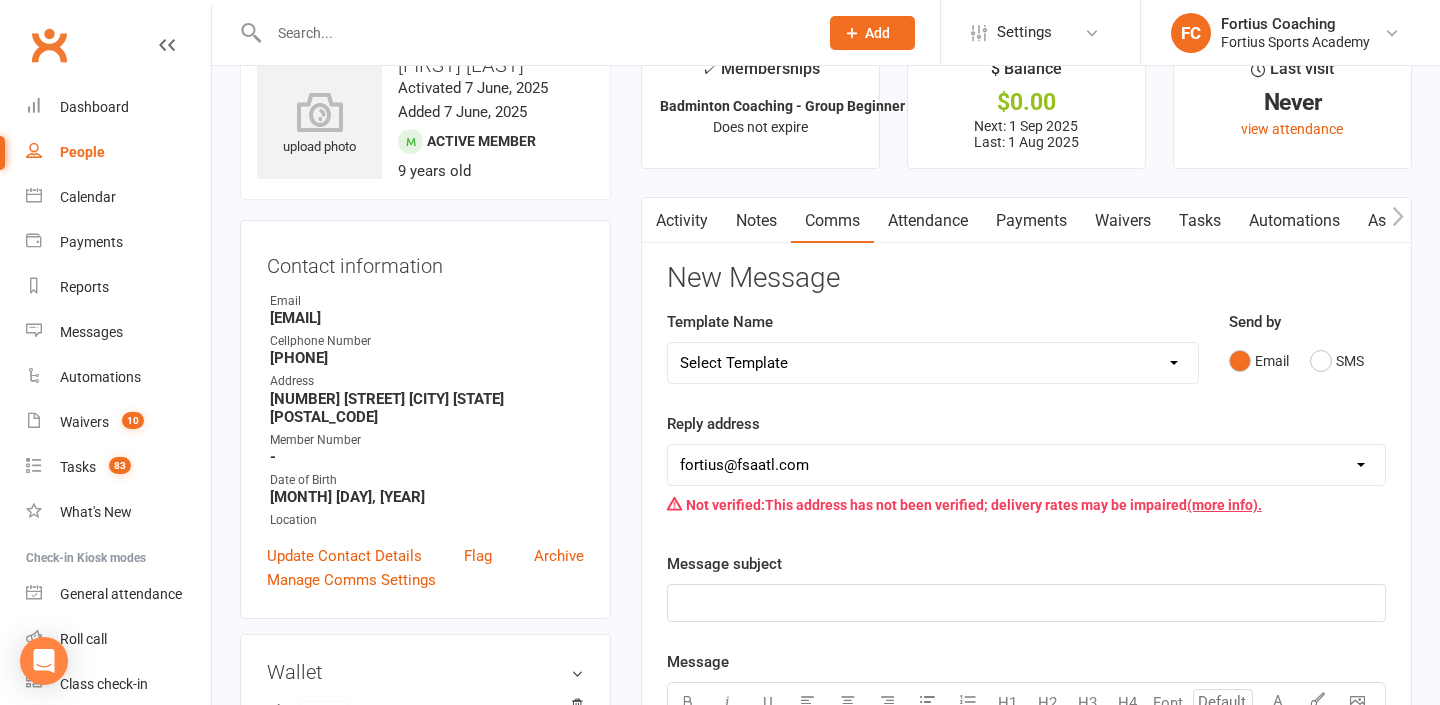scroll, scrollTop: 85, scrollLeft: 0, axis: vertical 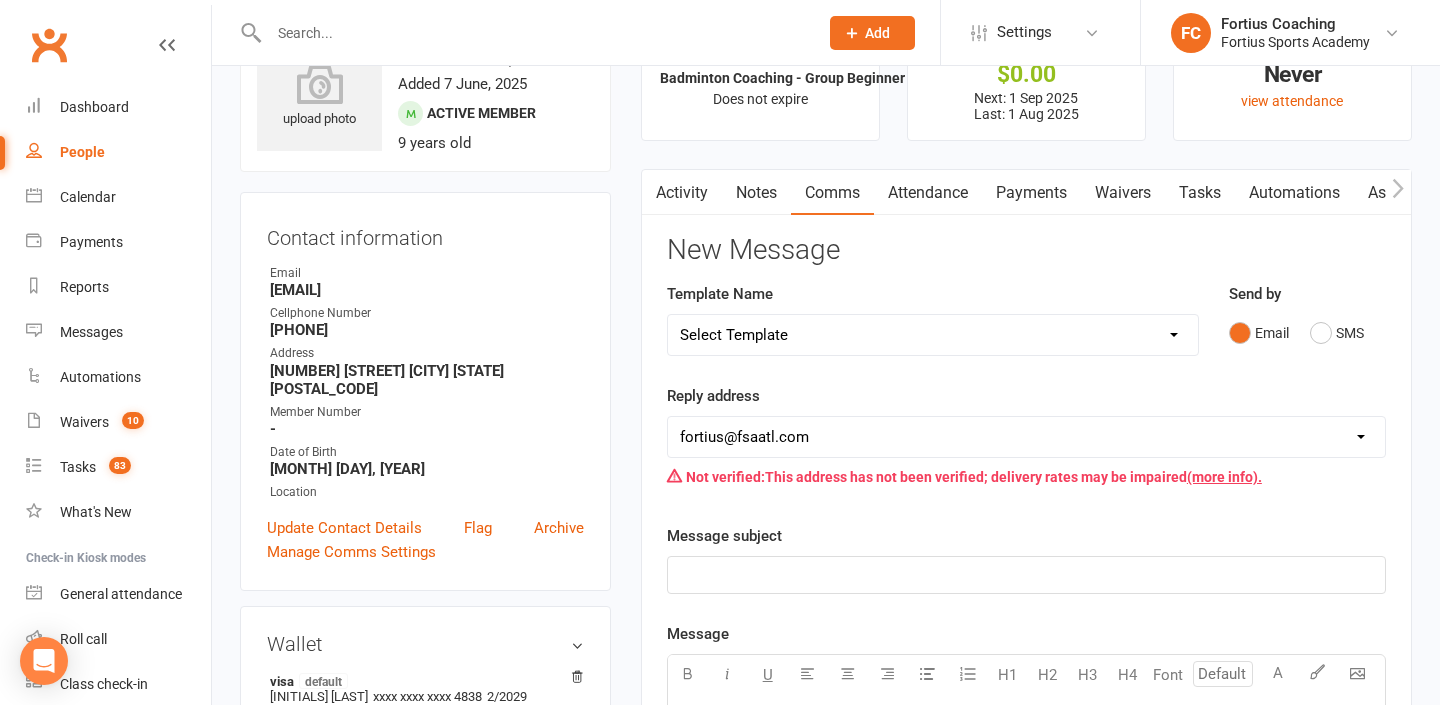 click on "Select Template [Email] Badminton Court Schedule [SMS] [Default template - review before using] Appointment reminder [SMS] [Default template - review before using] Failed payment [SMS] [Default template - review before using] Flash sale [SMS] [Default template - review before using] Follow up from free trial class [SMS] [Default template - review before using] Inactive member [SMS] [Default template - review before using] Initial response to enquiry [SMS] [Default template - review before using] Membership upgrade [SMS] [Default template - review before using] Missed class [SMS] [Default template - review before using] Payment paid [SMS] [Default template - review before using] Referral [SMS] [Default template - review before using] Request for review [SMS] [Default template - review before using] Sign up offer [SMS] [Default template - review before using] Suspension confirmation [SMS] [Default template - review before using] Upcoming payment [Email] FSA Coaching | General Messages | Coaching Enrollments" at bounding box center [933, 335] 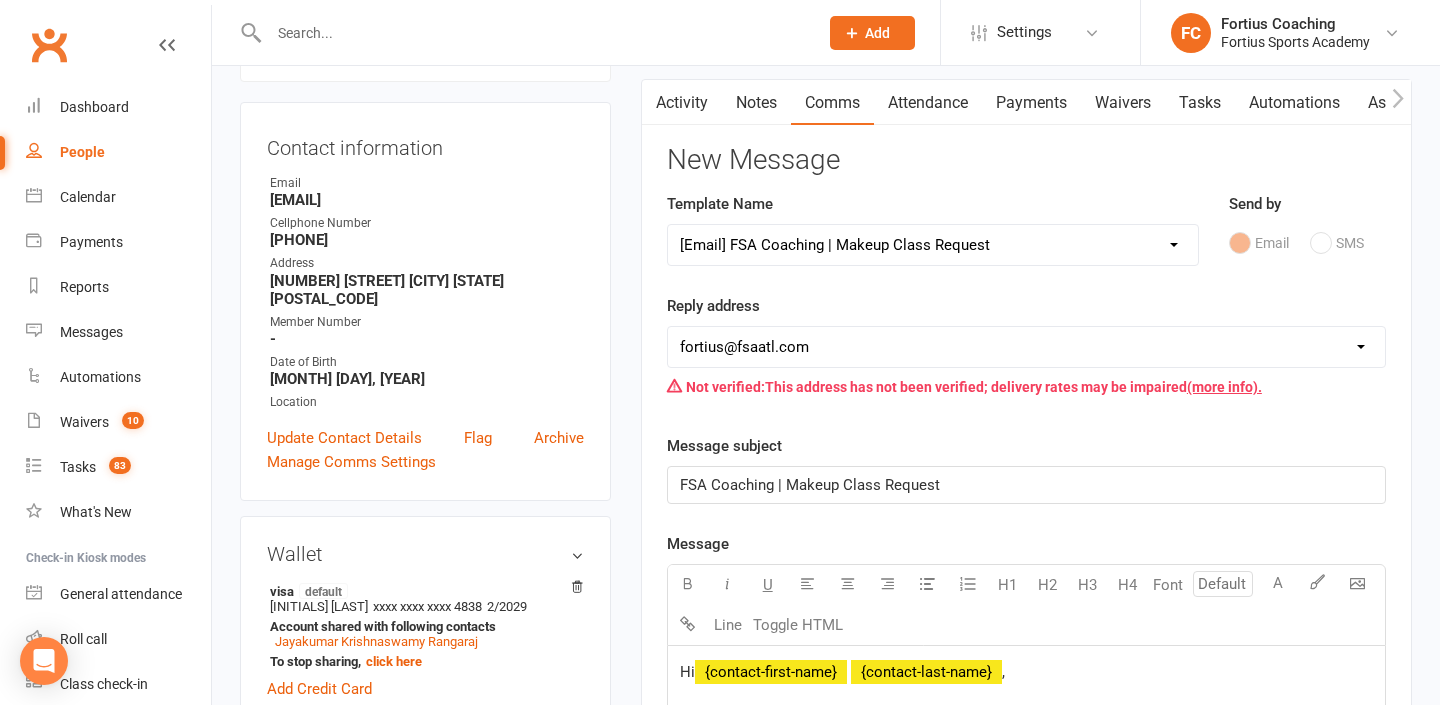 scroll, scrollTop: 181, scrollLeft: 0, axis: vertical 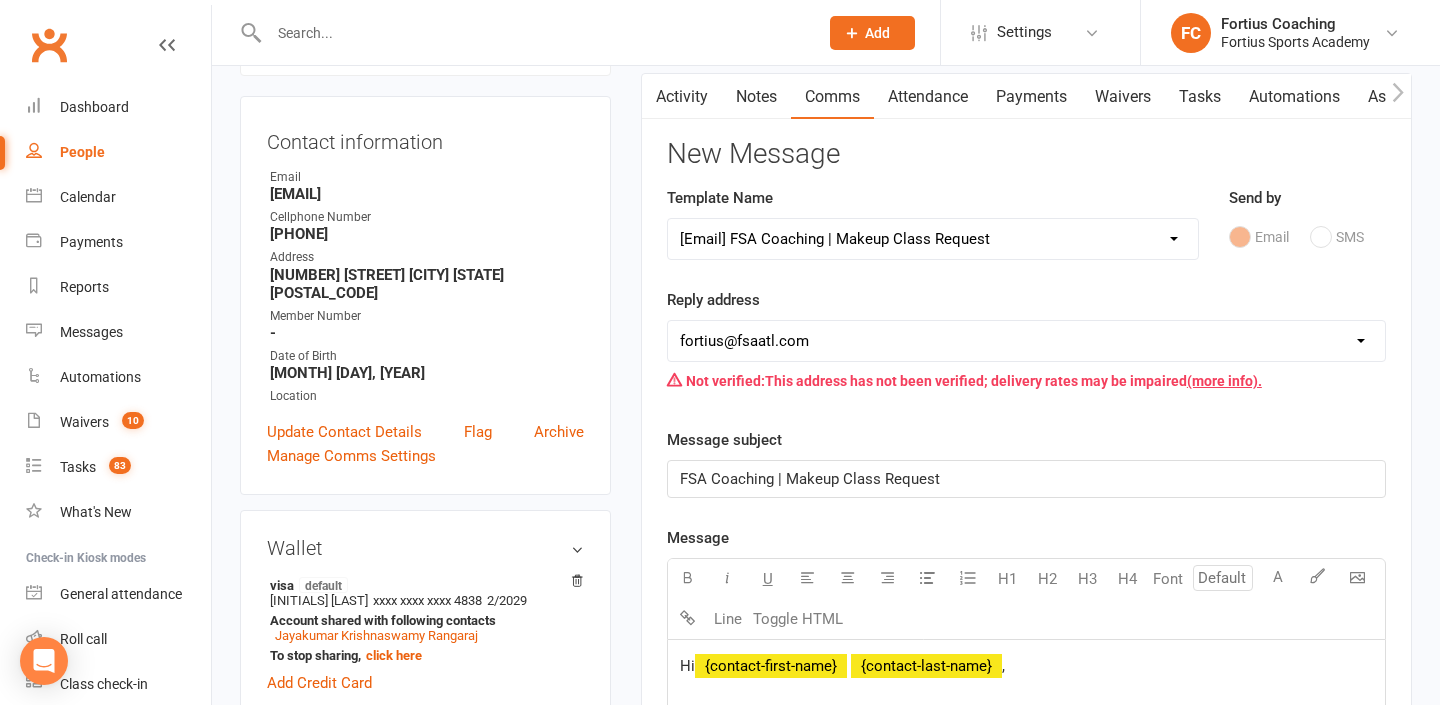 click on "[EMAIL] [EMAIL] [EMAIL] [EMAIL] [EMAIL] [EMAIL] [EMAIL] [EMAIL] [EMAIL] [EMAIL]" at bounding box center [1026, 341] 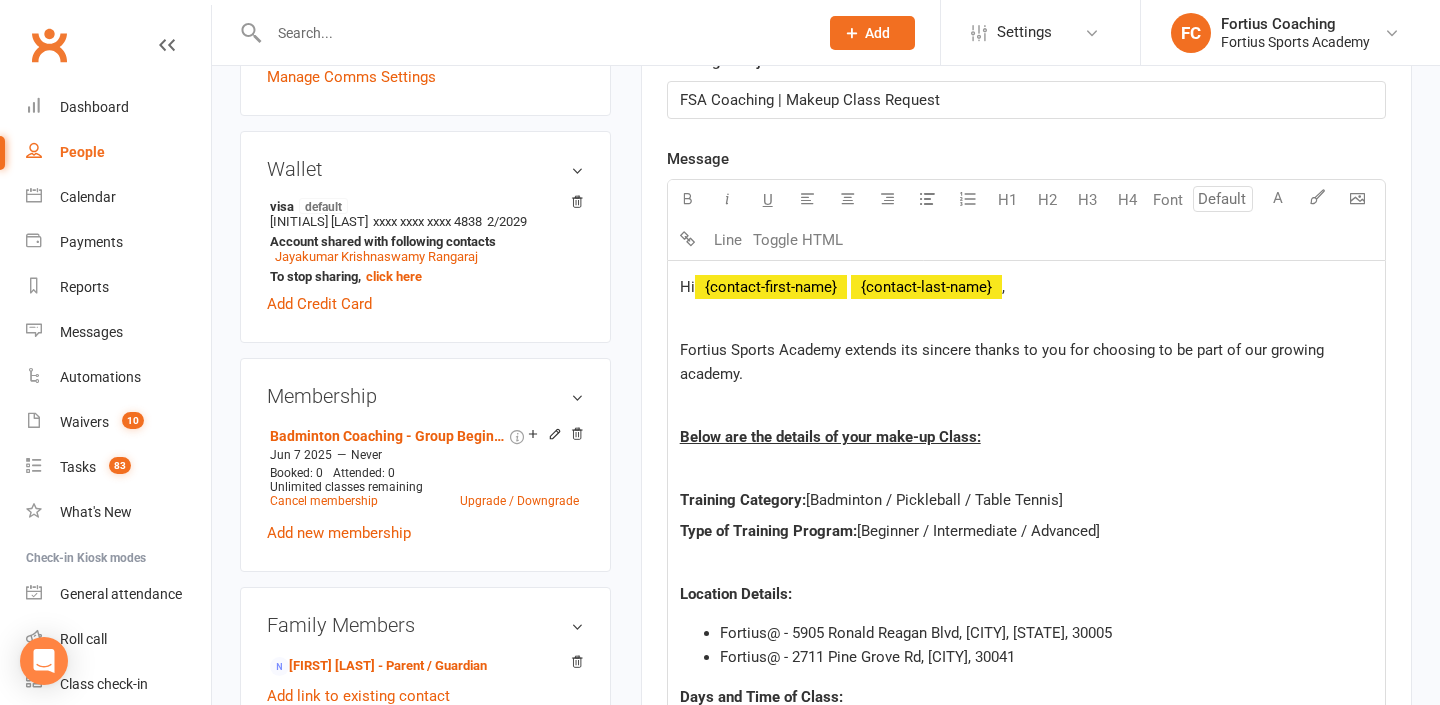 scroll, scrollTop: 566, scrollLeft: 0, axis: vertical 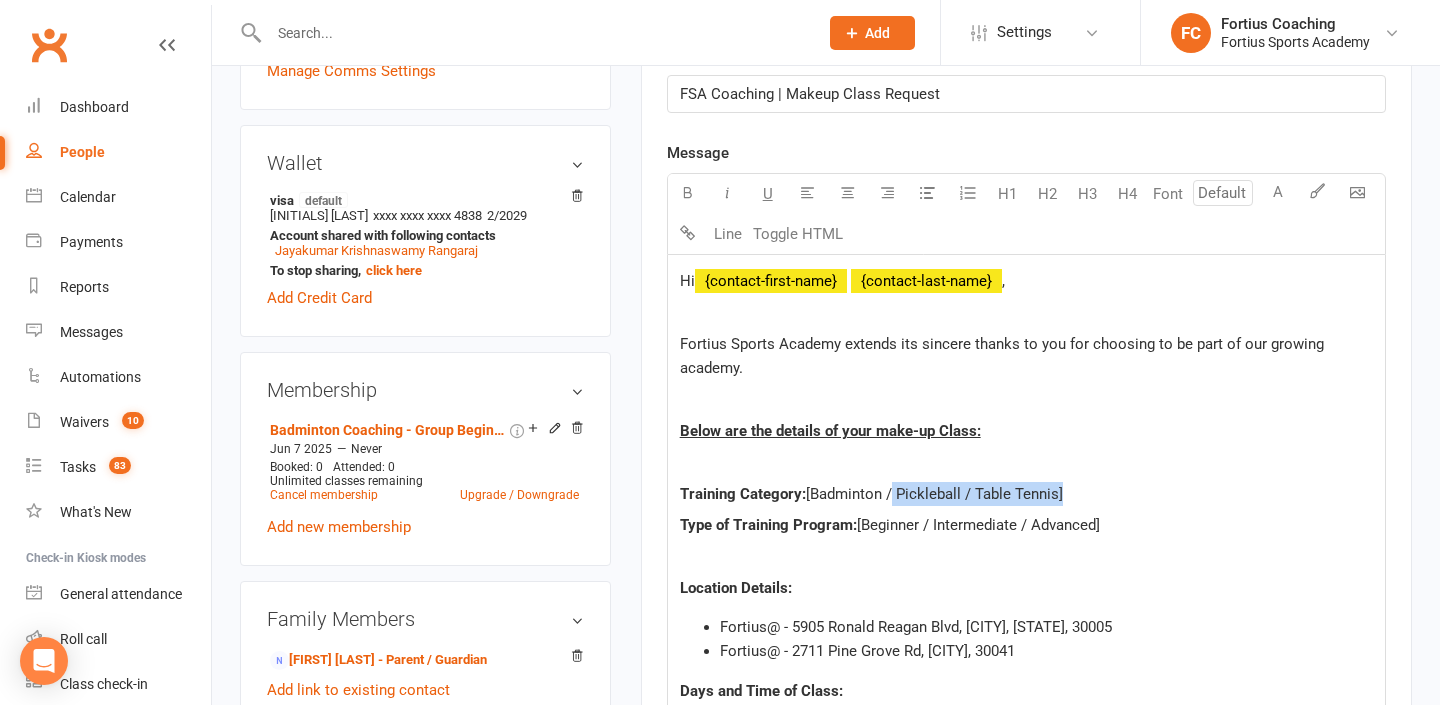 drag, startPoint x: 1060, startPoint y: 488, endPoint x: 888, endPoint y: 494, distance: 172.10461 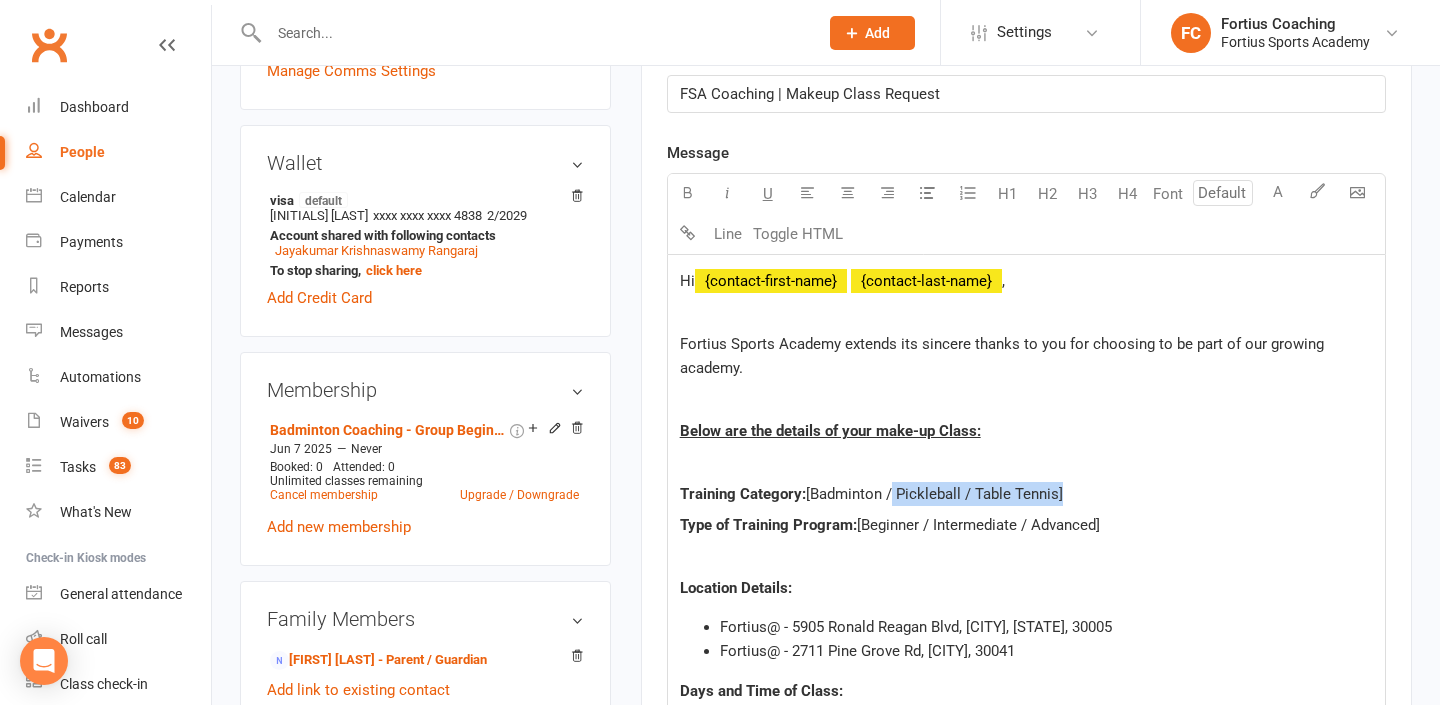 click on "[Badminton / Pickleball / Table Tennis]" 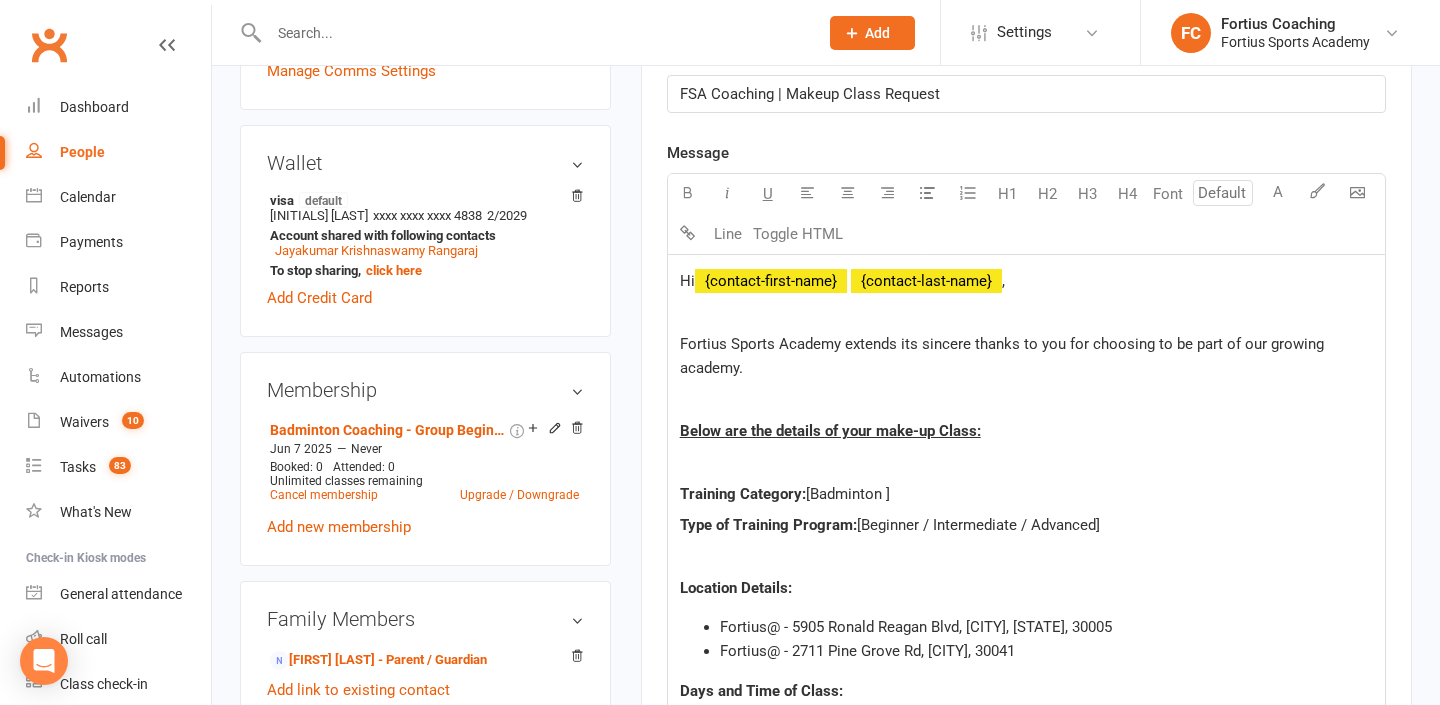 click on "[Beginner / Intermediate / Advanced]" 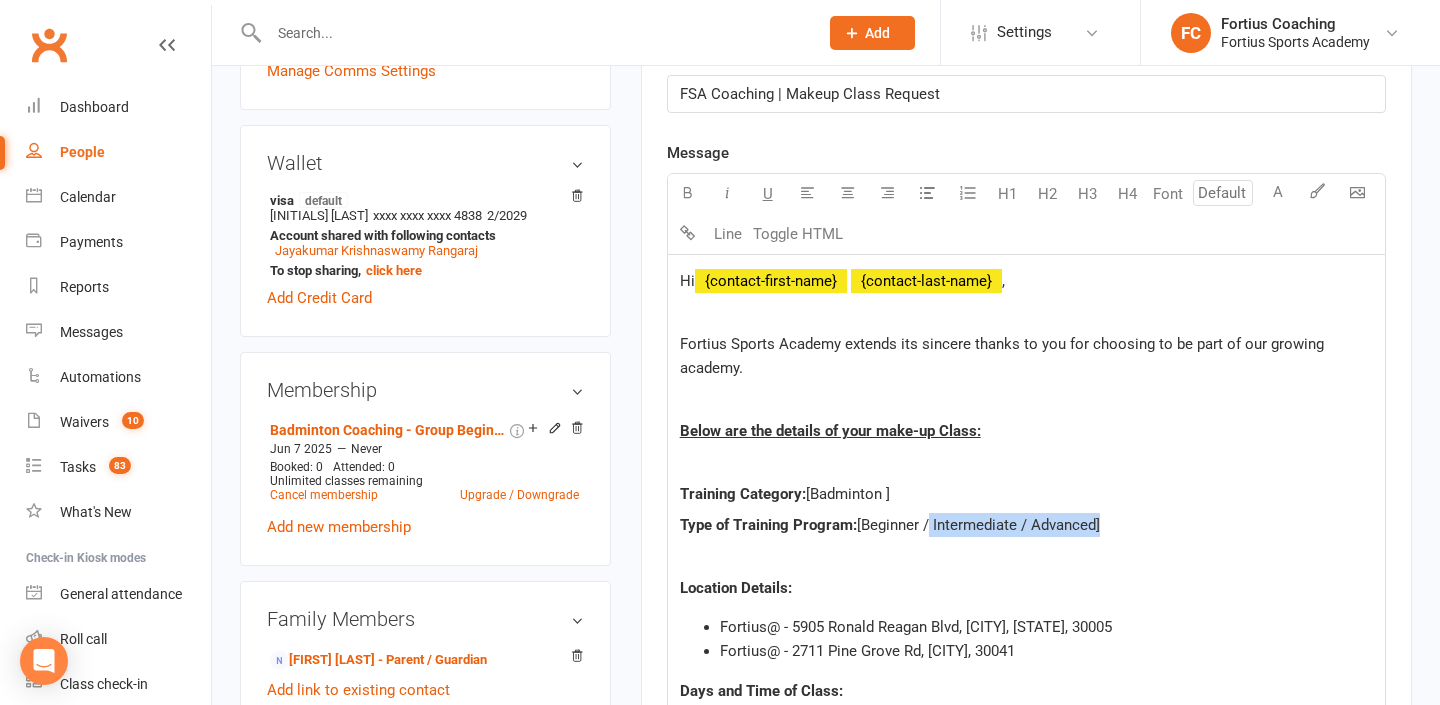 drag, startPoint x: 1098, startPoint y: 526, endPoint x: 927, endPoint y: 536, distance: 171.29214 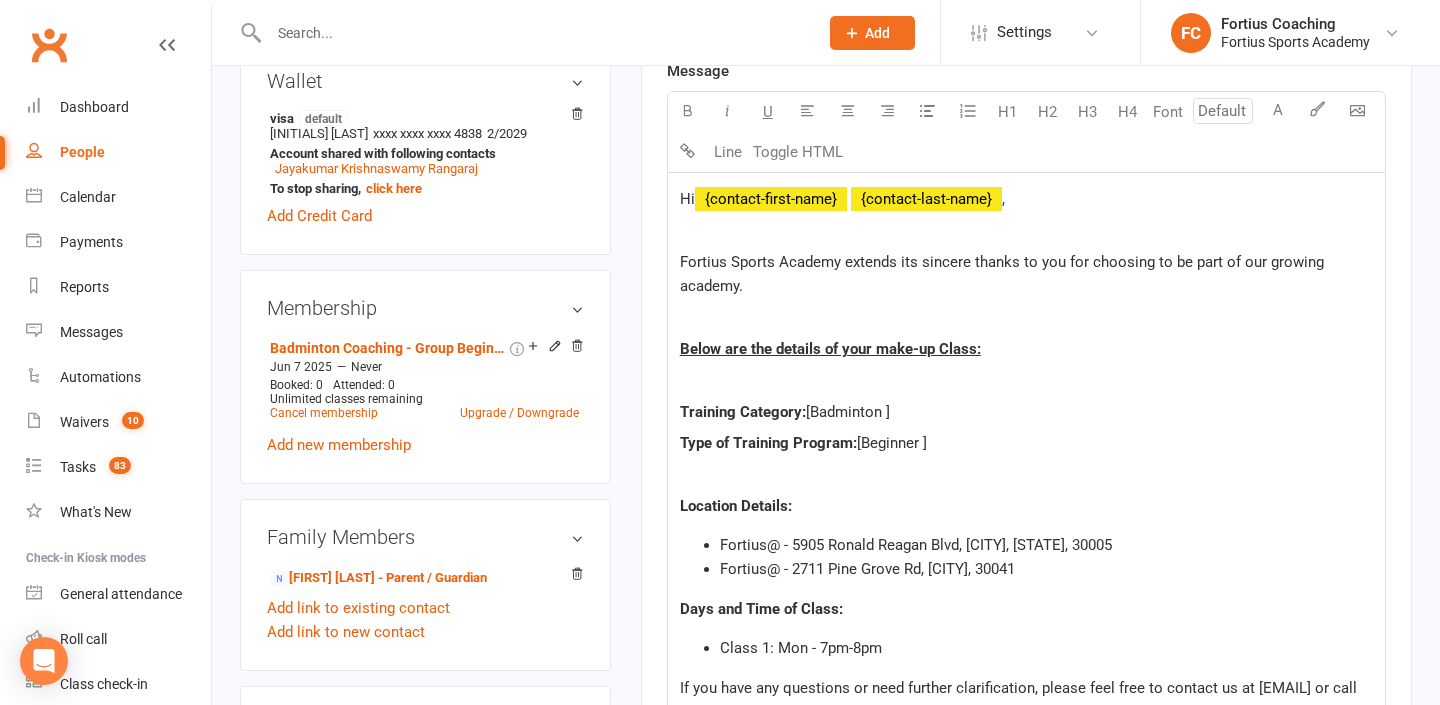 scroll, scrollTop: 667, scrollLeft: 0, axis: vertical 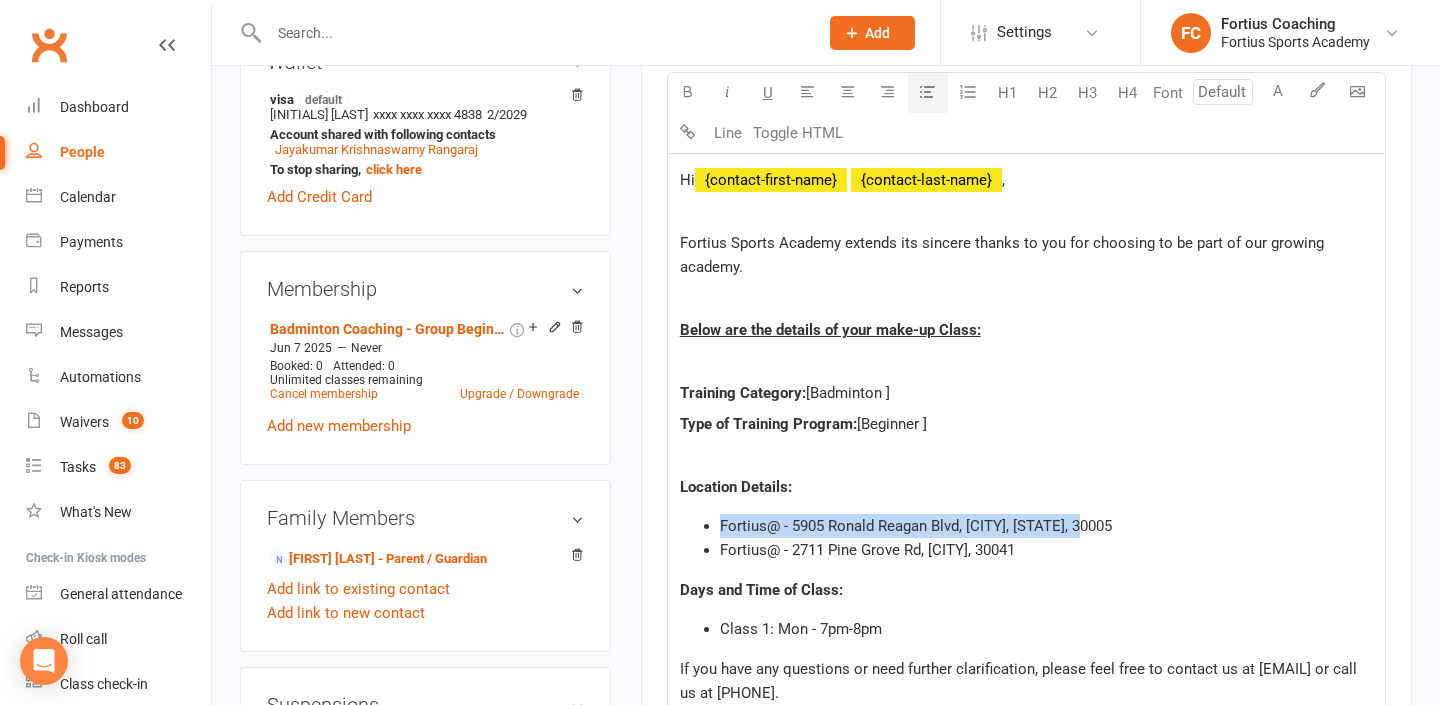 drag, startPoint x: 1108, startPoint y: 528, endPoint x: 693, endPoint y: 518, distance: 415.12045 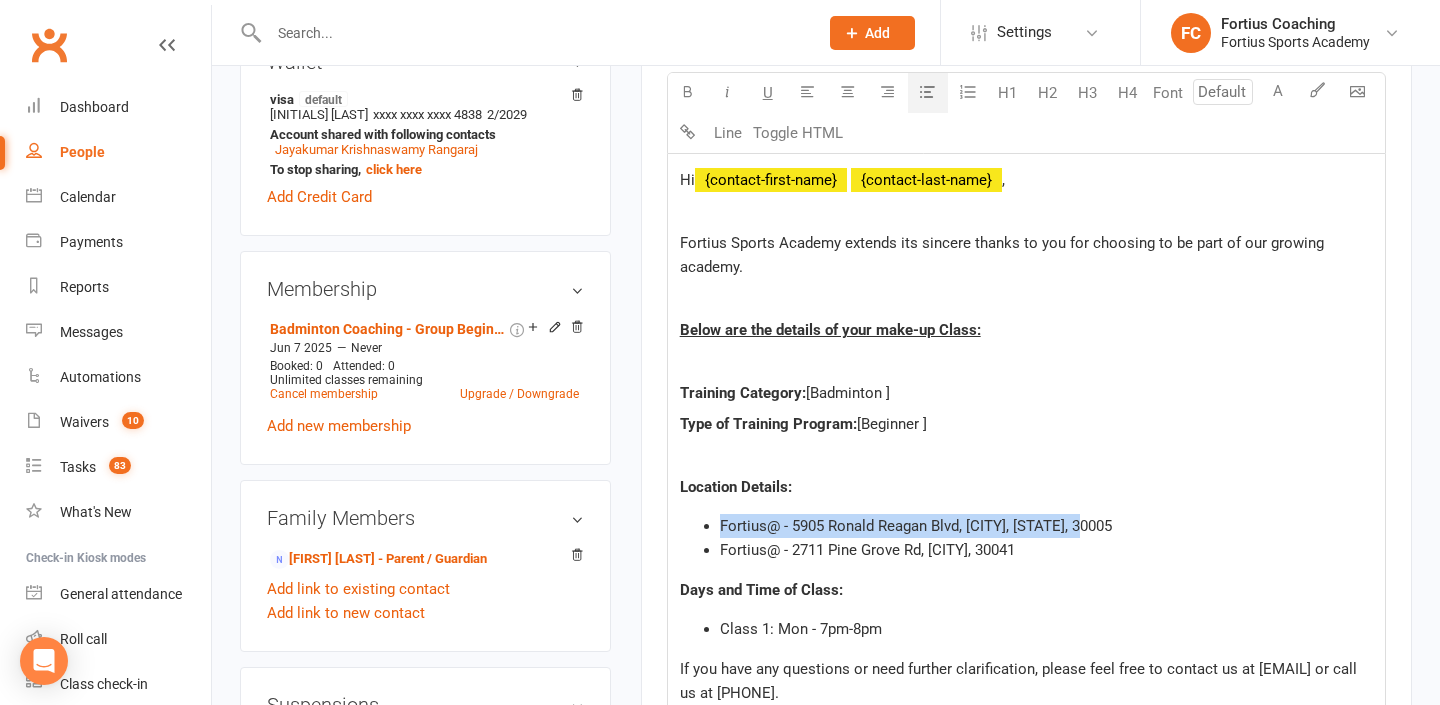 click on "Fortius@ - 5905 Ronald Reagan Blvd, Cumming, GA, 30005  Fortius@ - 2711 Pine Grove Rd, Cumming, 30041" 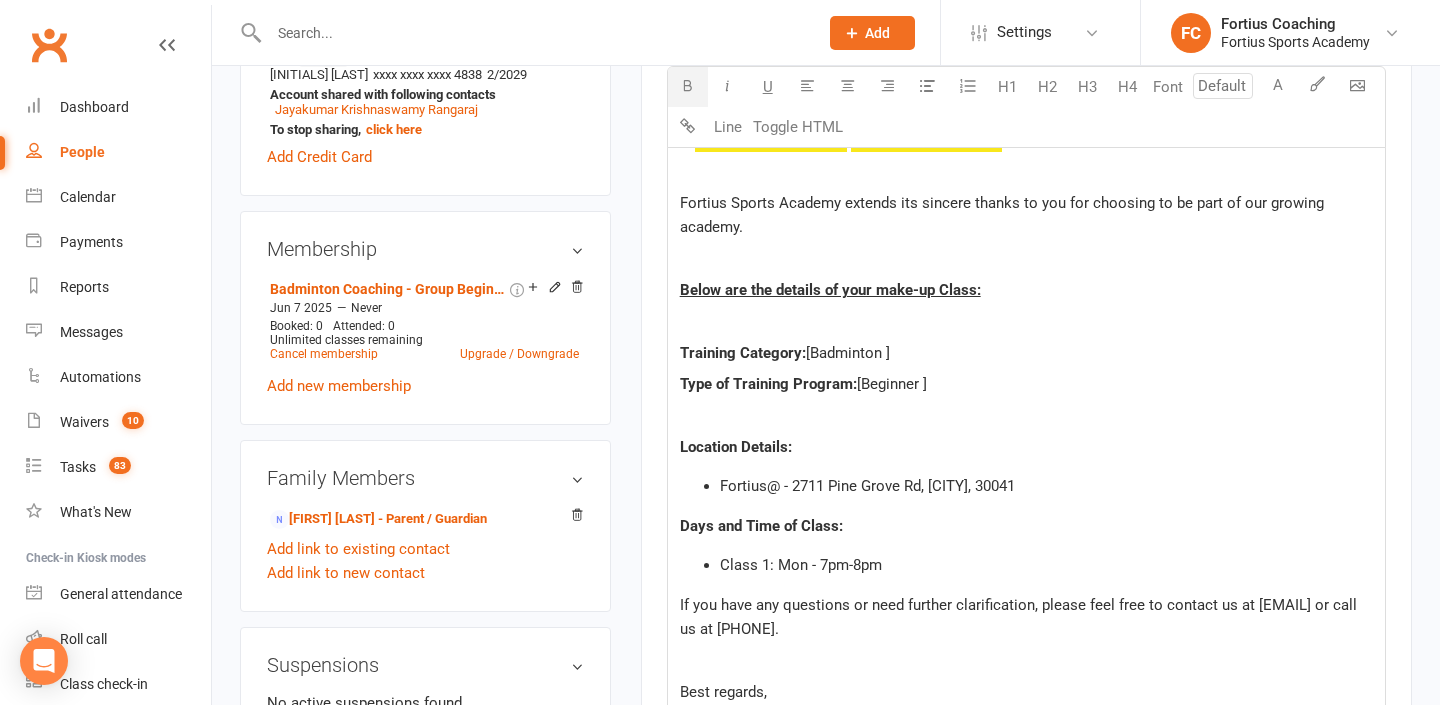scroll, scrollTop: 713, scrollLeft: 0, axis: vertical 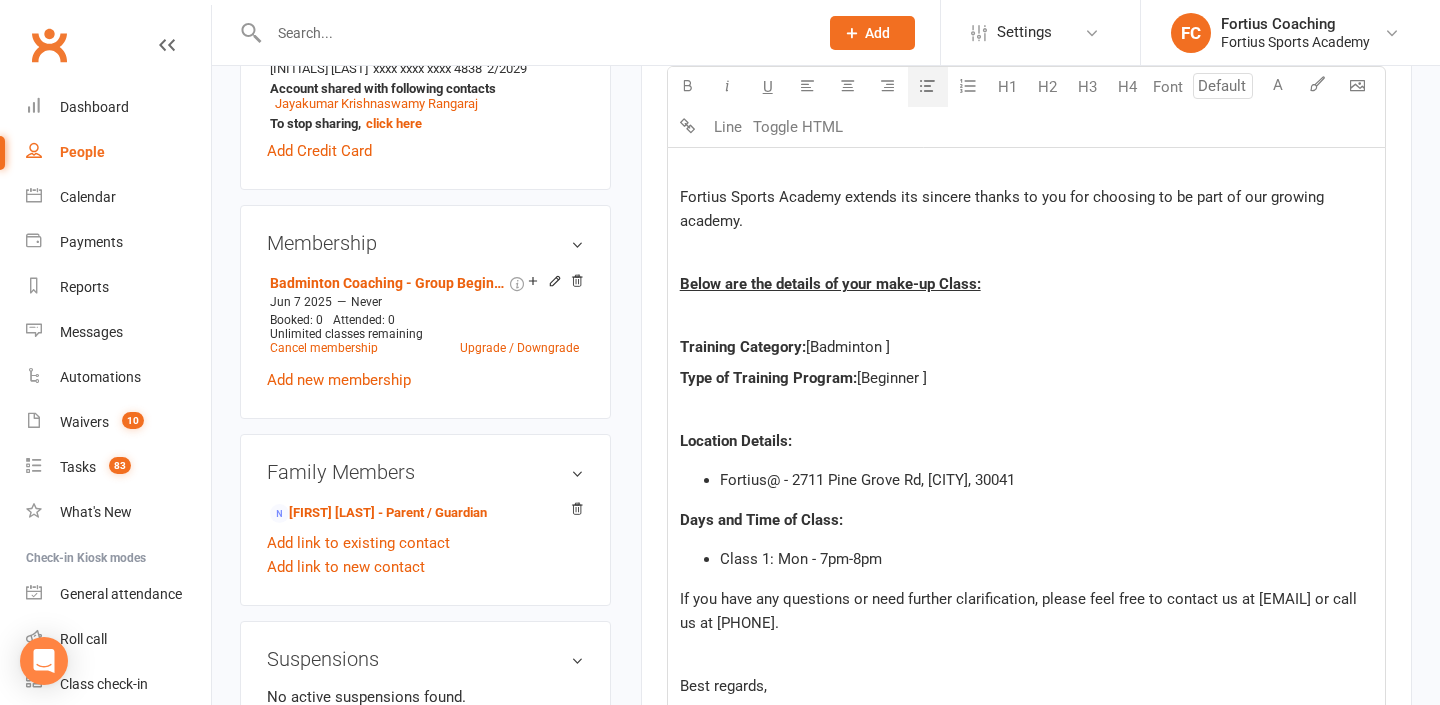 click on "Class 1: Mon - 7pm-8pm" 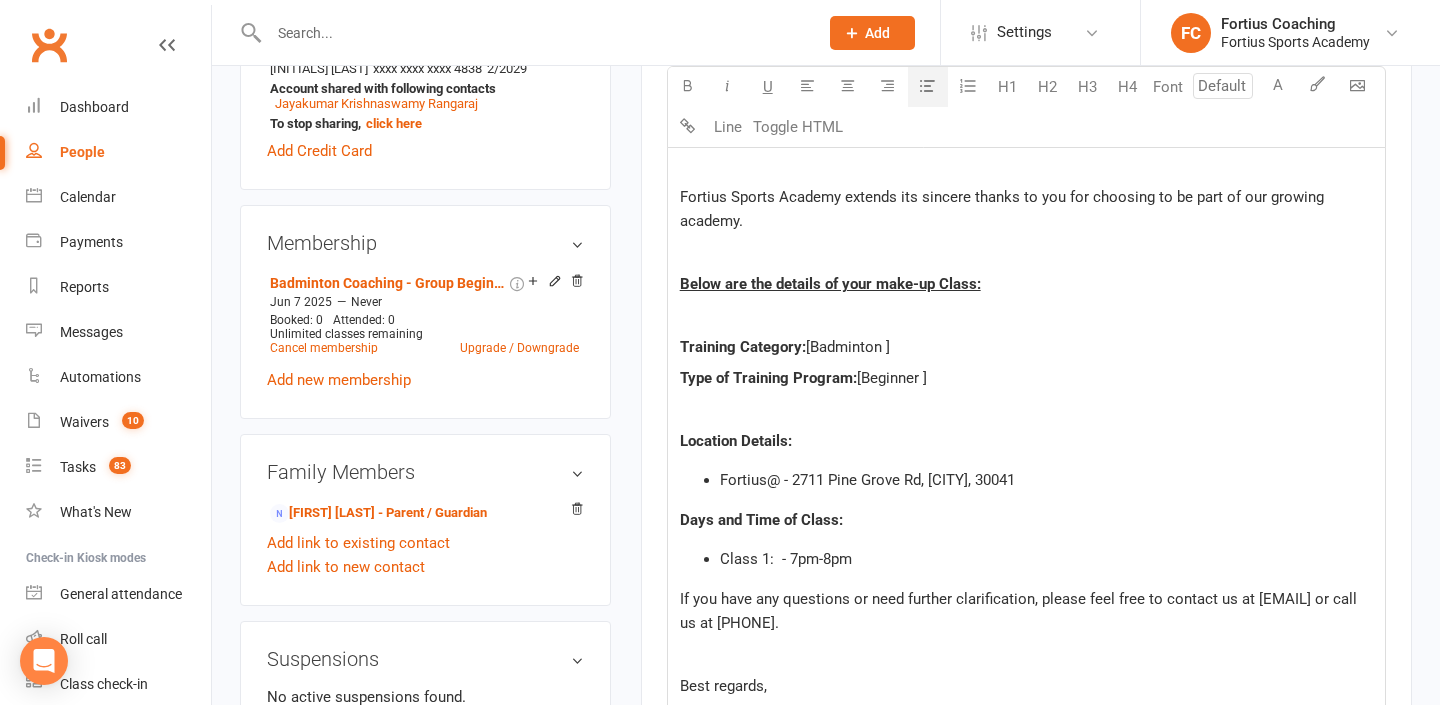 type 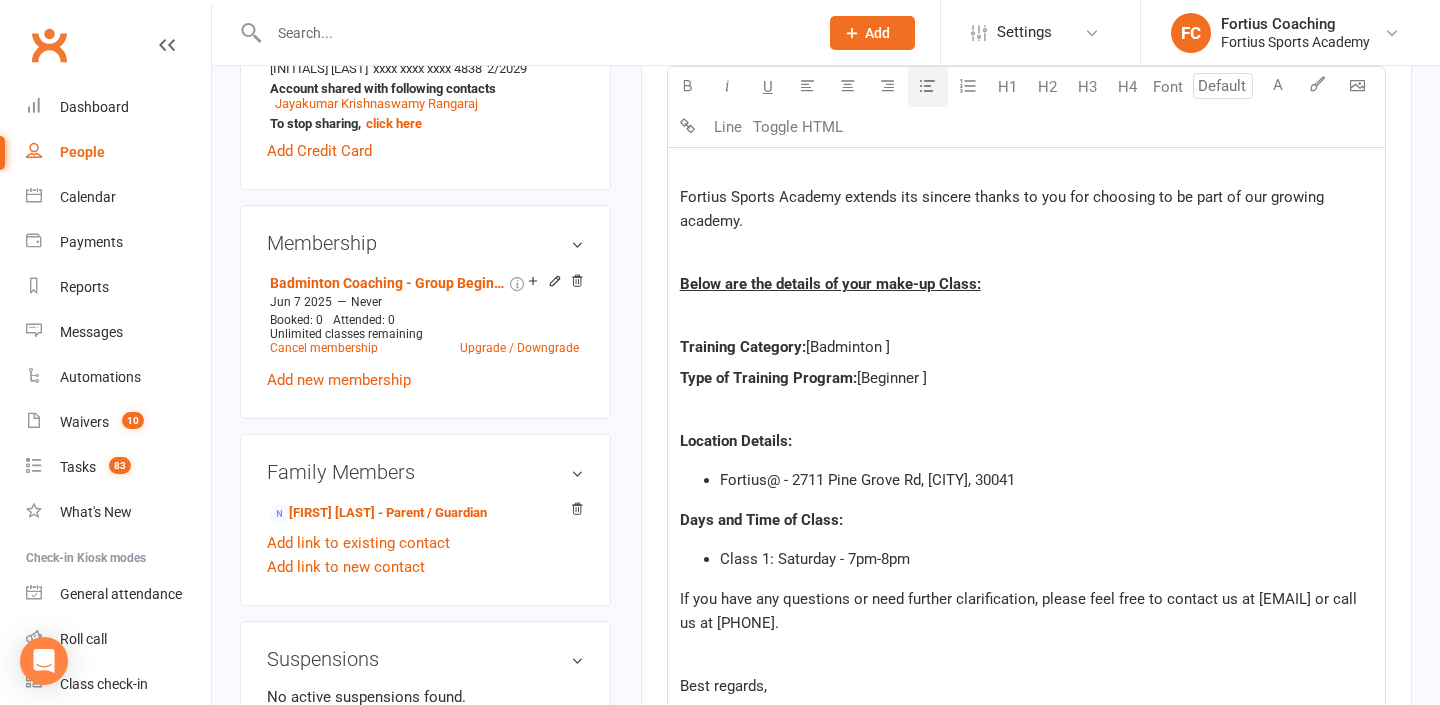 click on "Class 1: Saturday - 7pm-8pm" 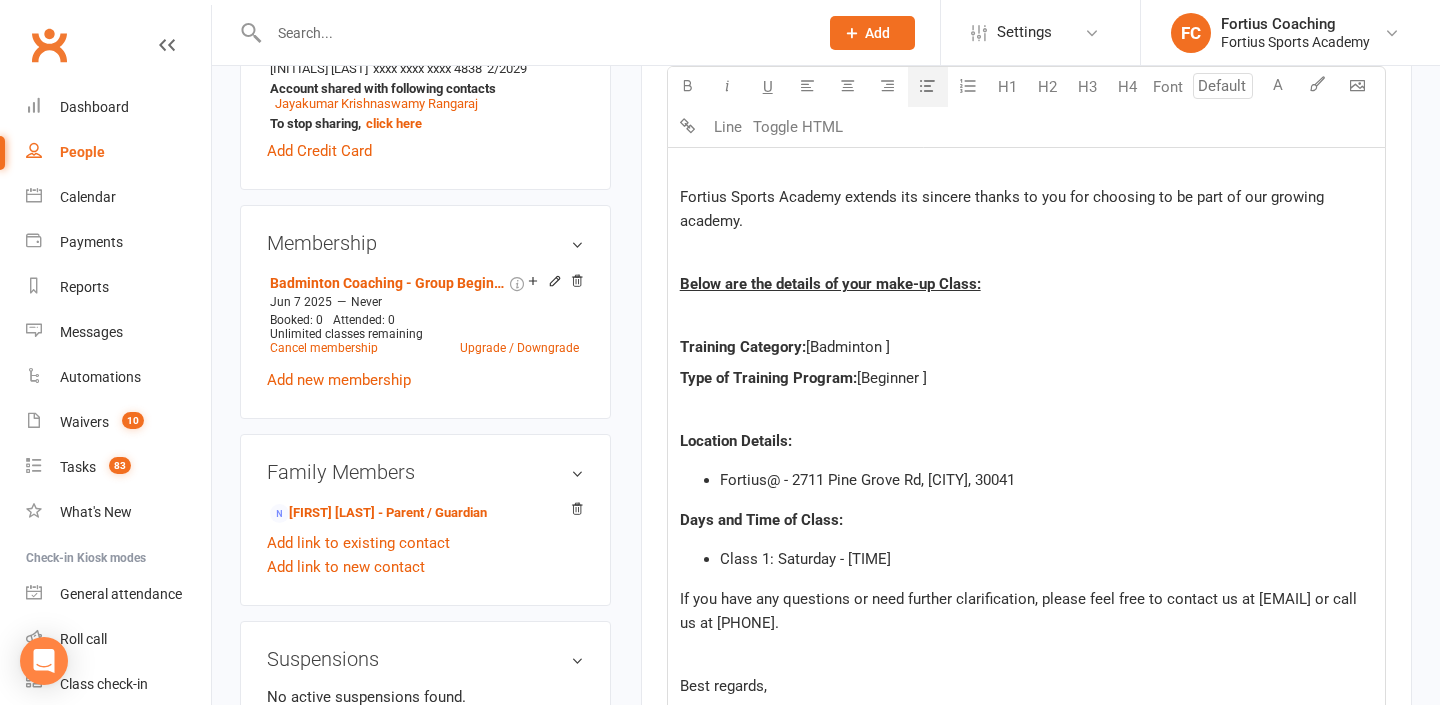 drag, startPoint x: 927, startPoint y: 559, endPoint x: 867, endPoint y: 564, distance: 60.207973 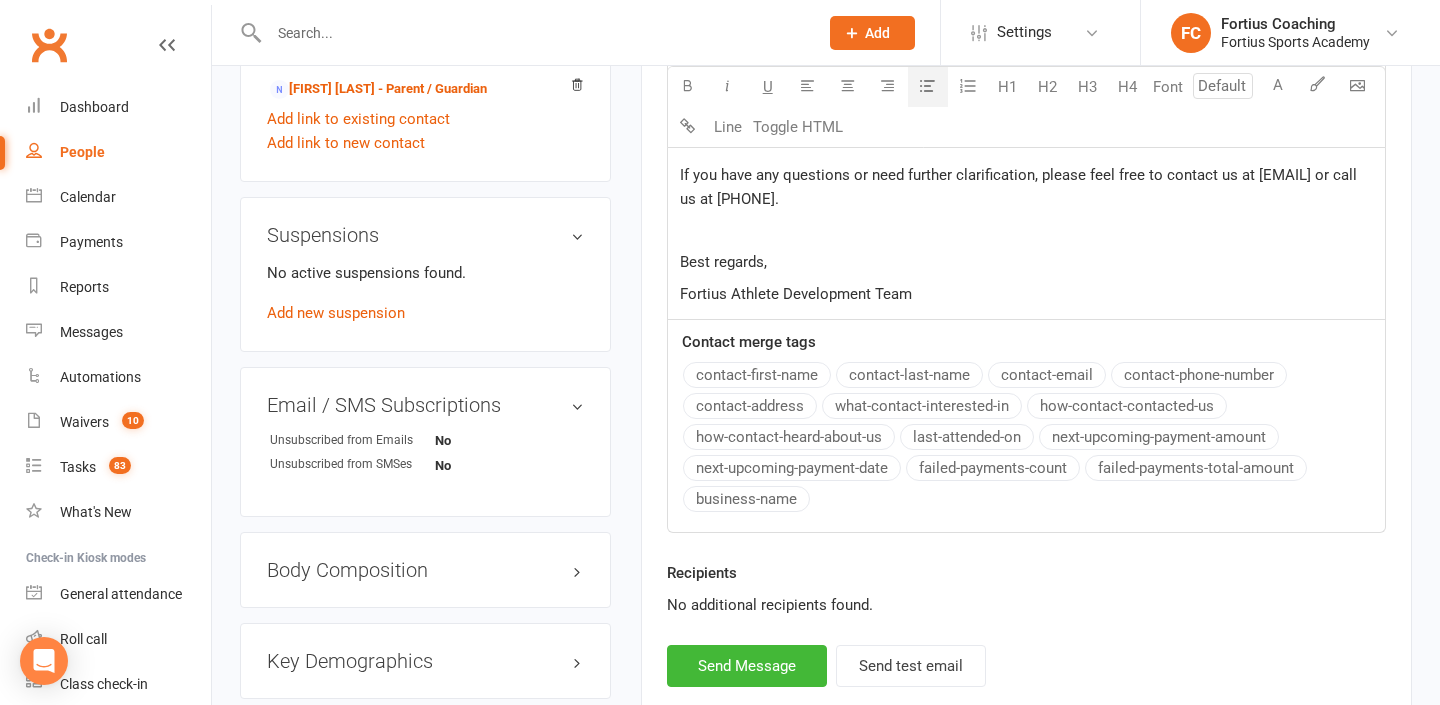 scroll, scrollTop: 1222, scrollLeft: 0, axis: vertical 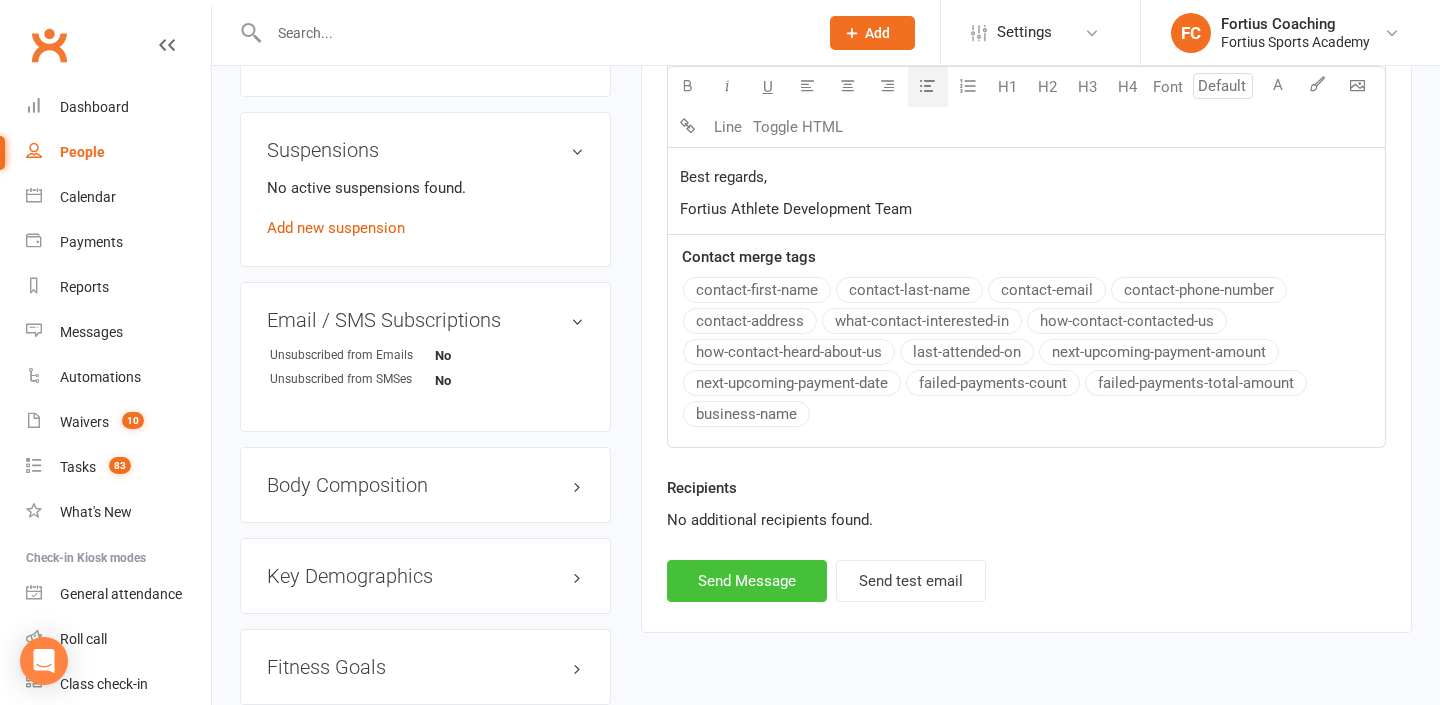 click on "Send Message" at bounding box center [747, 581] 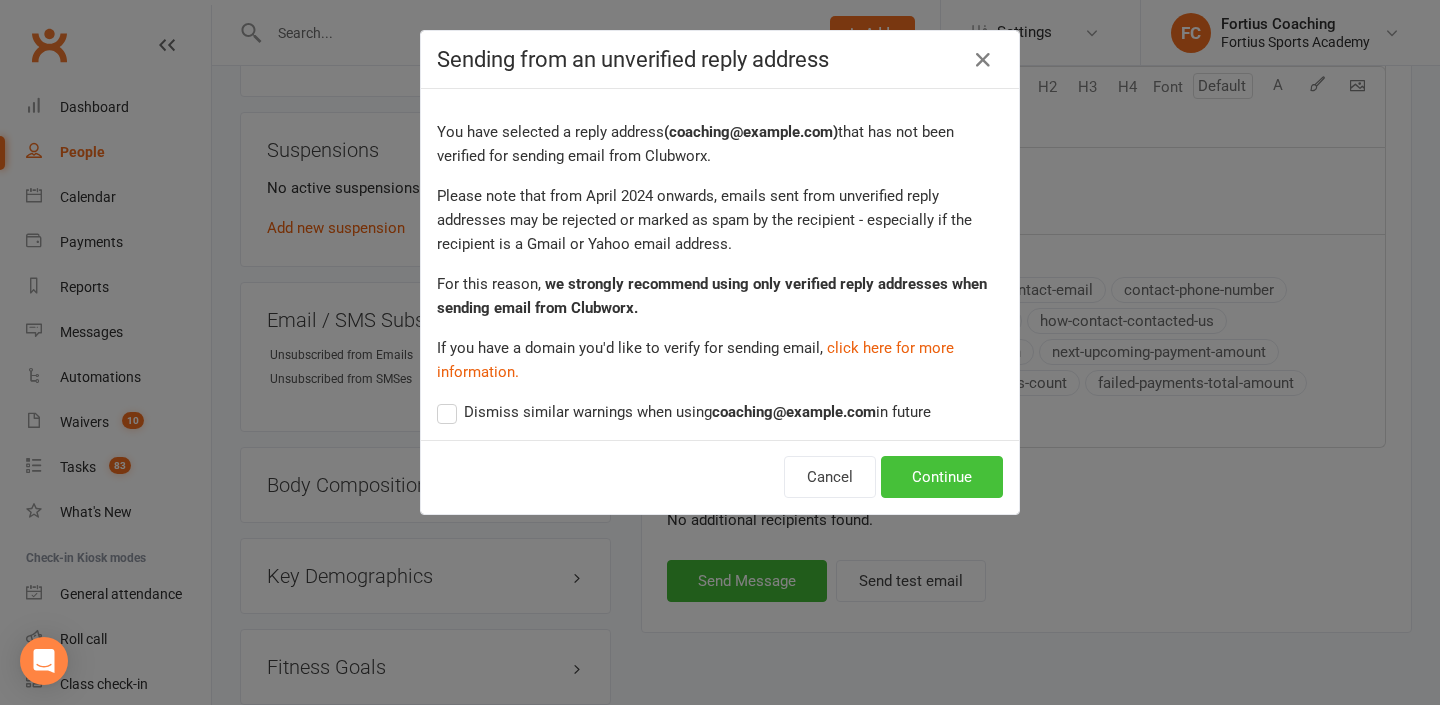 click on "Continue" at bounding box center (942, 477) 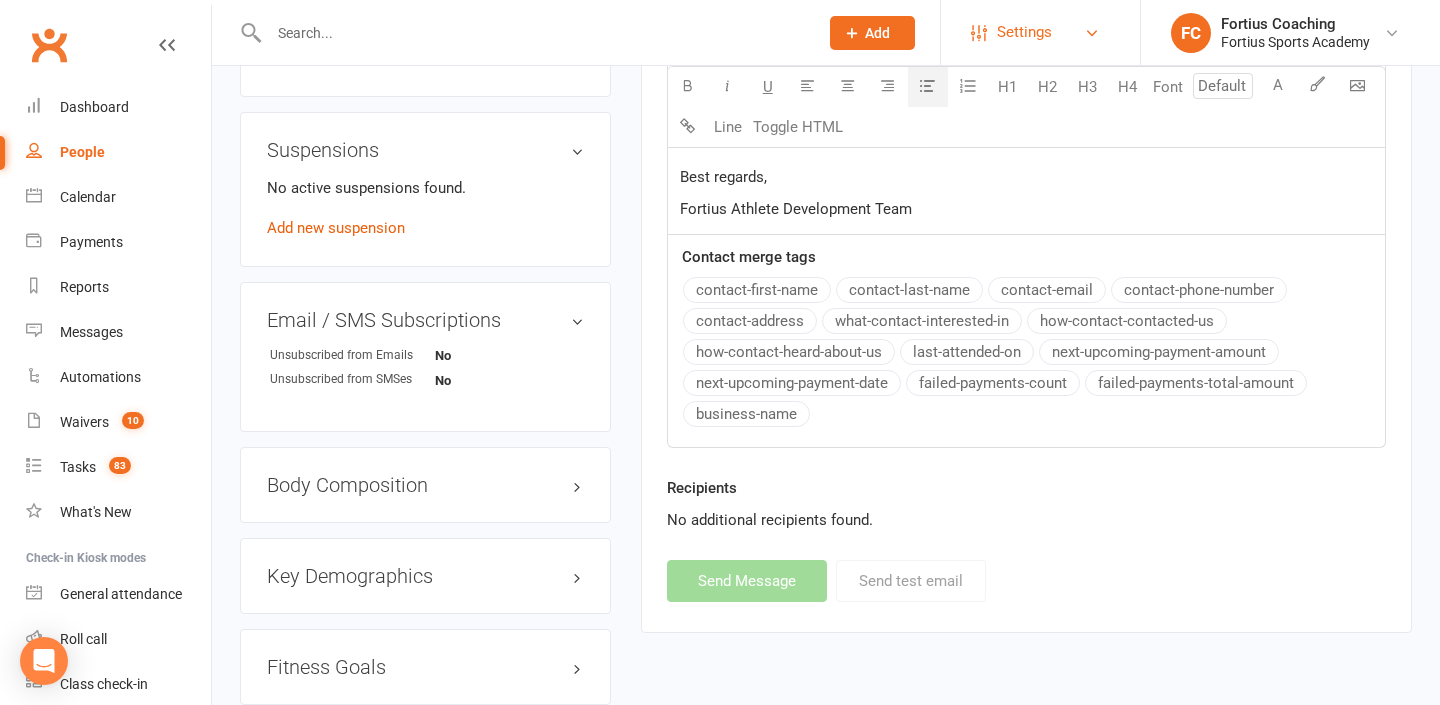 select 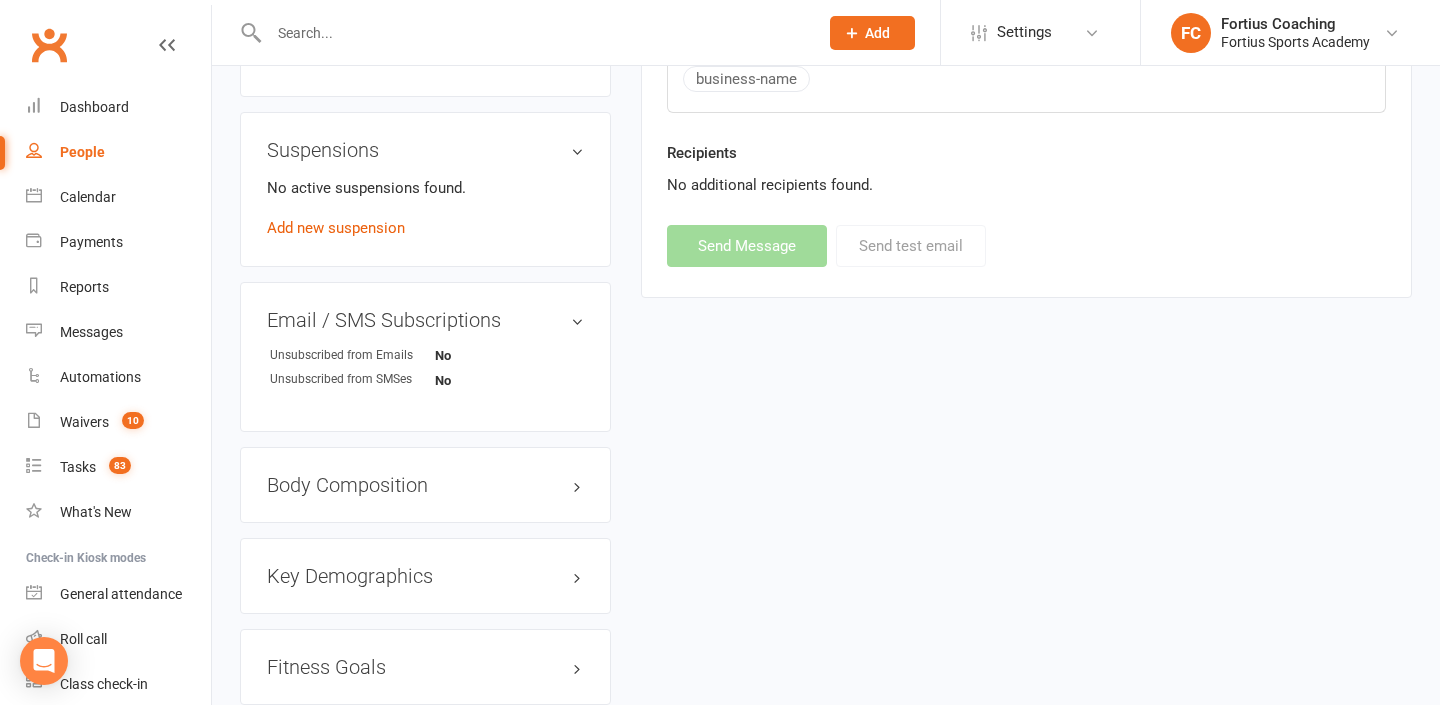 click at bounding box center (533, 33) 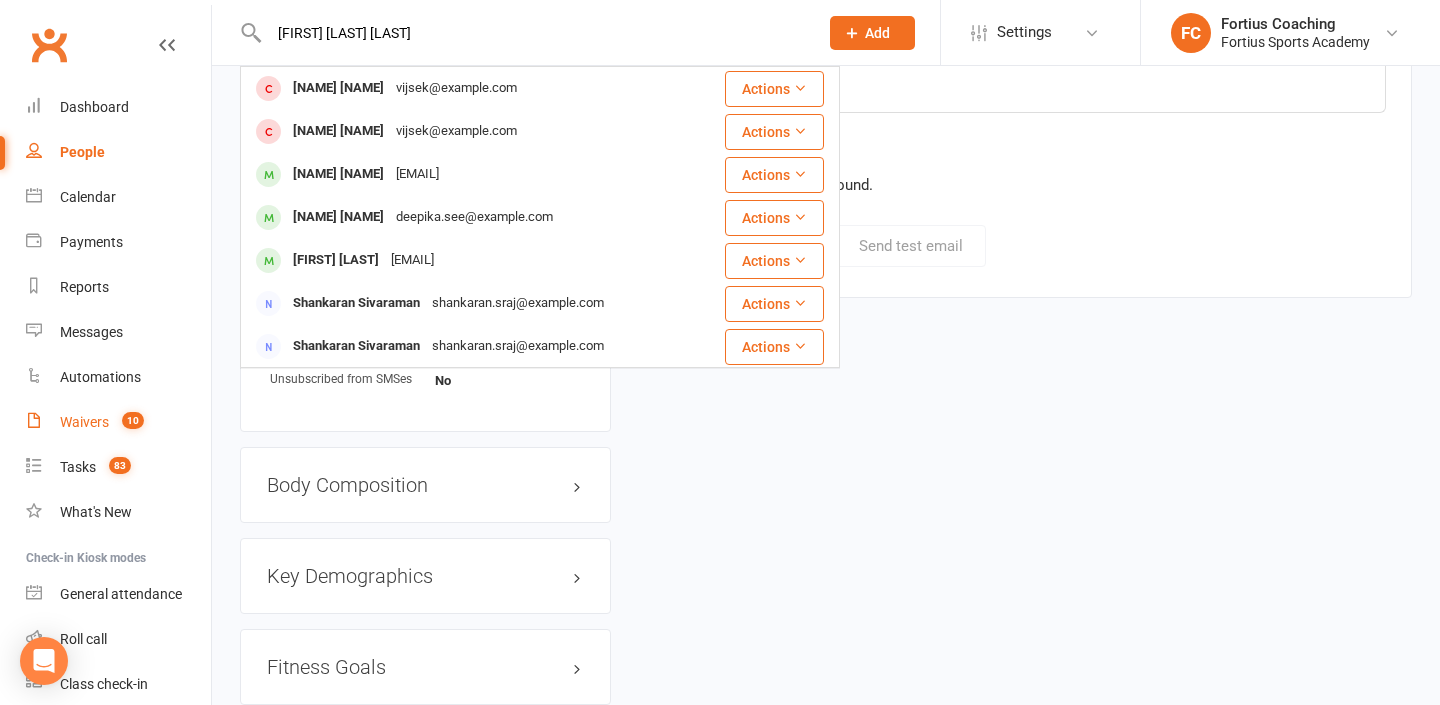 type on "[FIRST] [LAST] [LAST]" 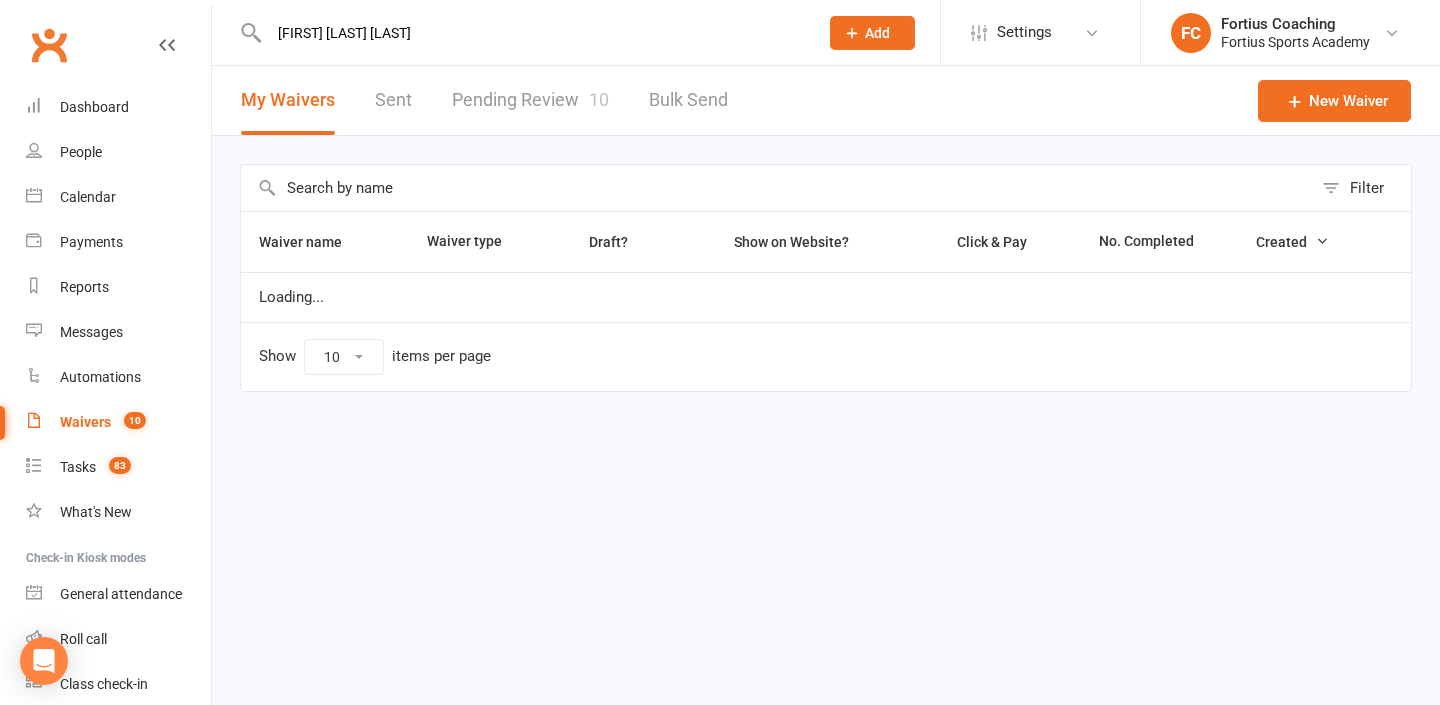 type 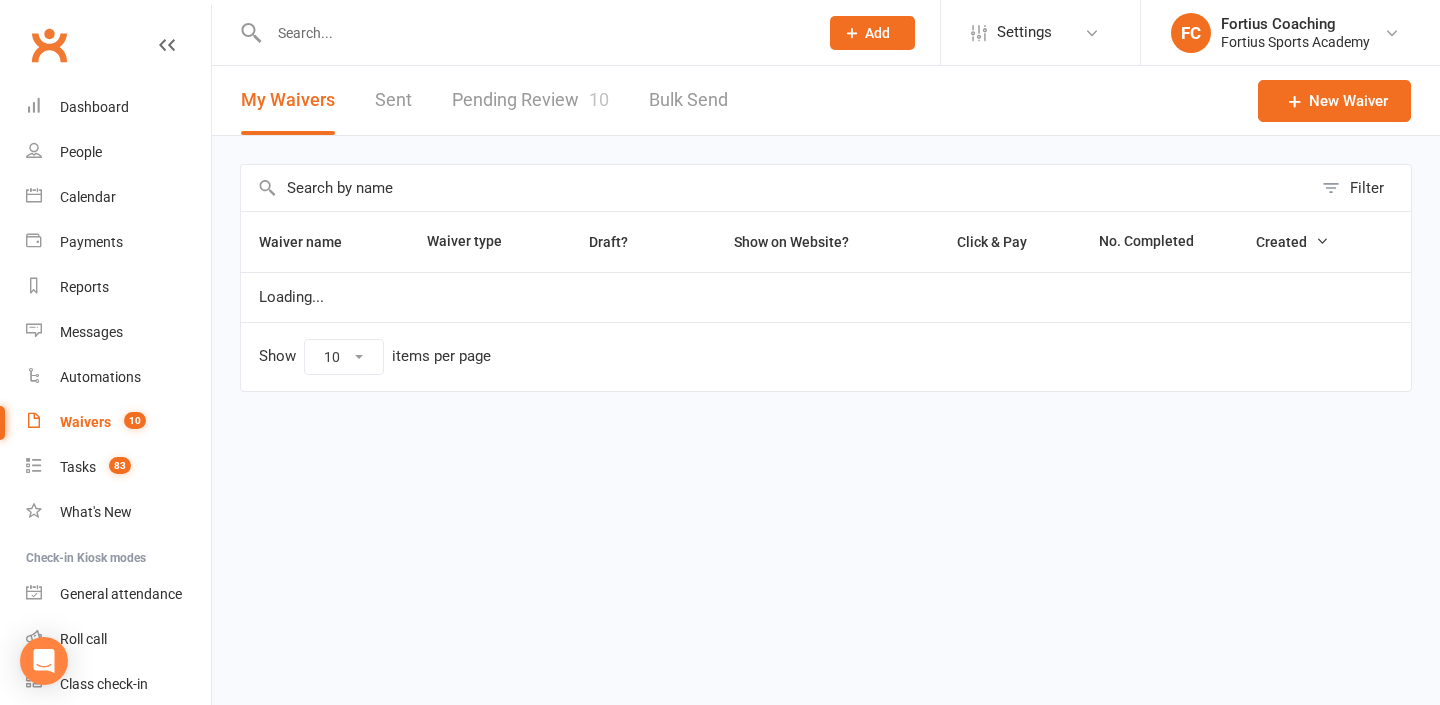 scroll, scrollTop: 0, scrollLeft: 0, axis: both 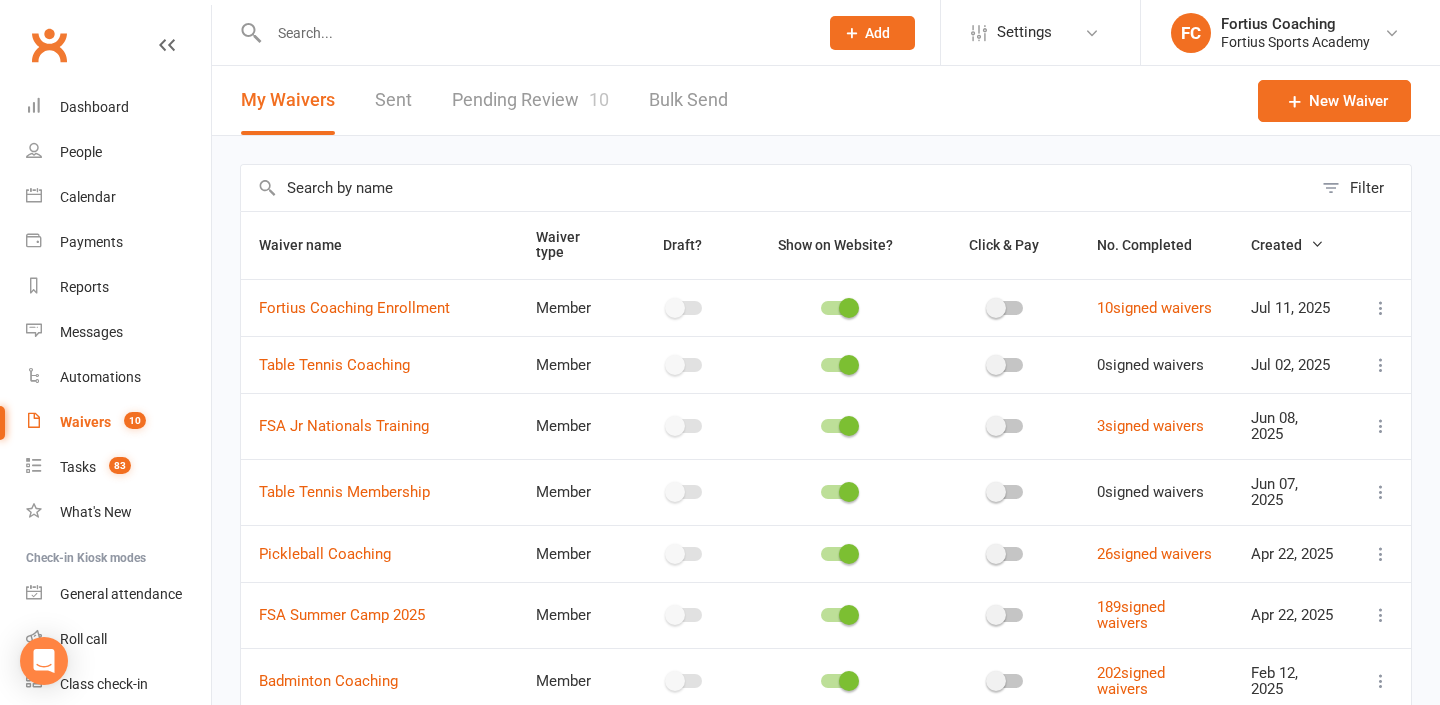 click on "Pending Review 10" at bounding box center [530, 100] 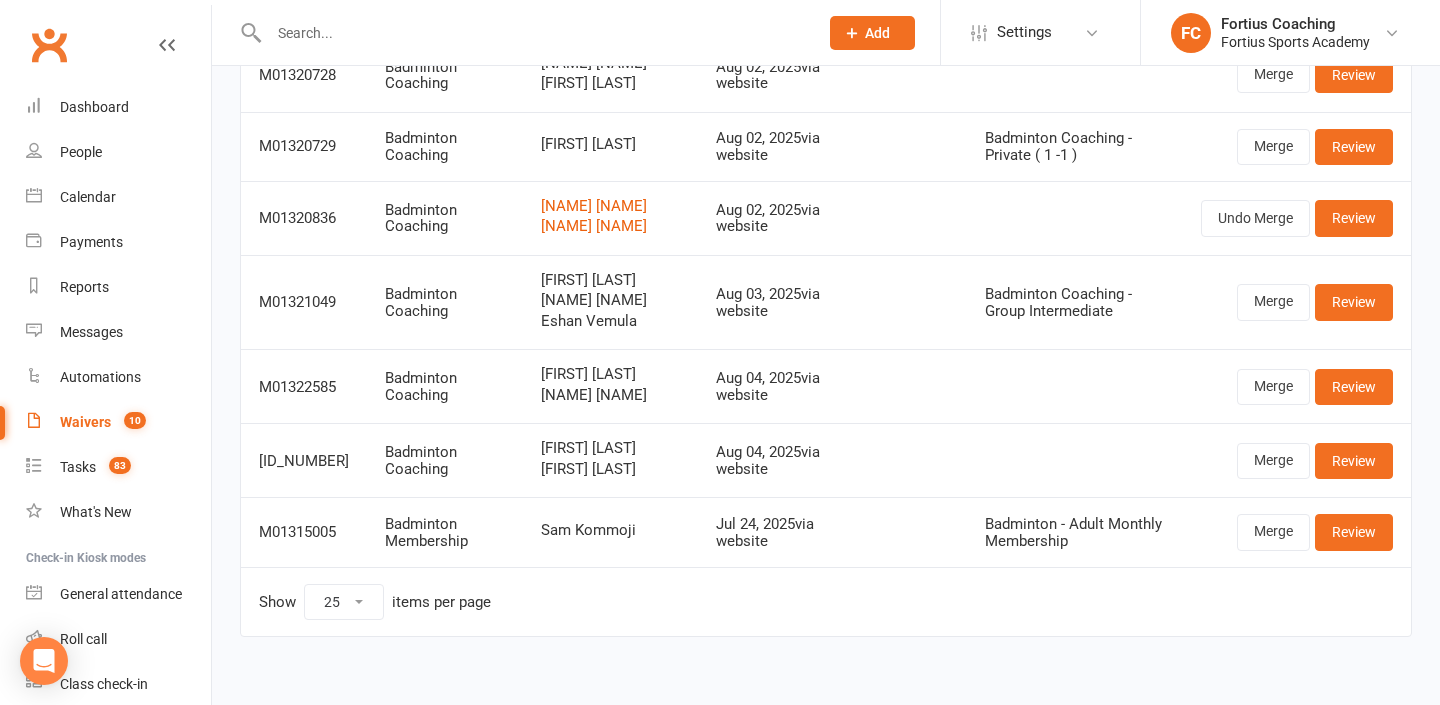 scroll, scrollTop: 507, scrollLeft: 0, axis: vertical 